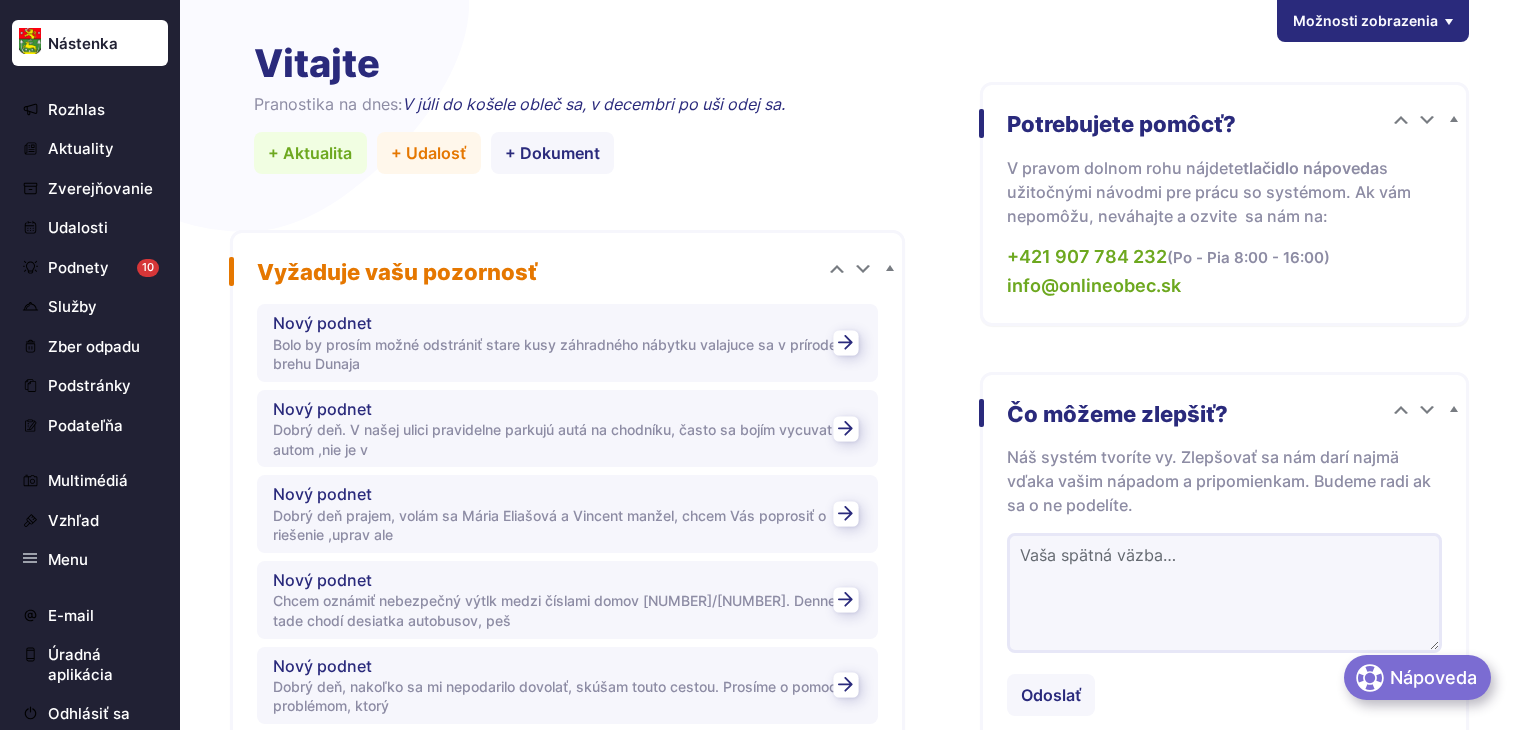 scroll, scrollTop: 0, scrollLeft: 0, axis: both 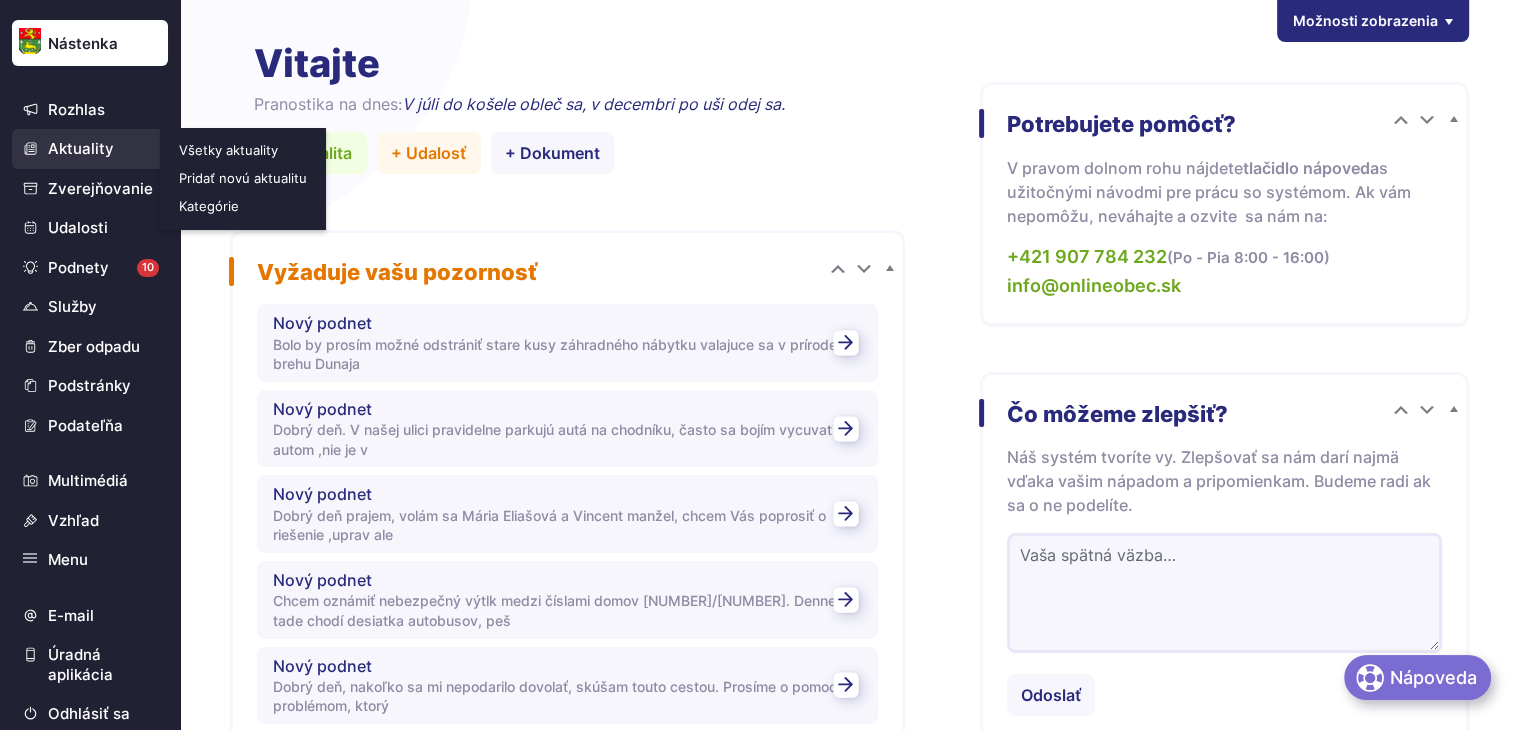 click on "Aktuality" at bounding box center [90, 149] 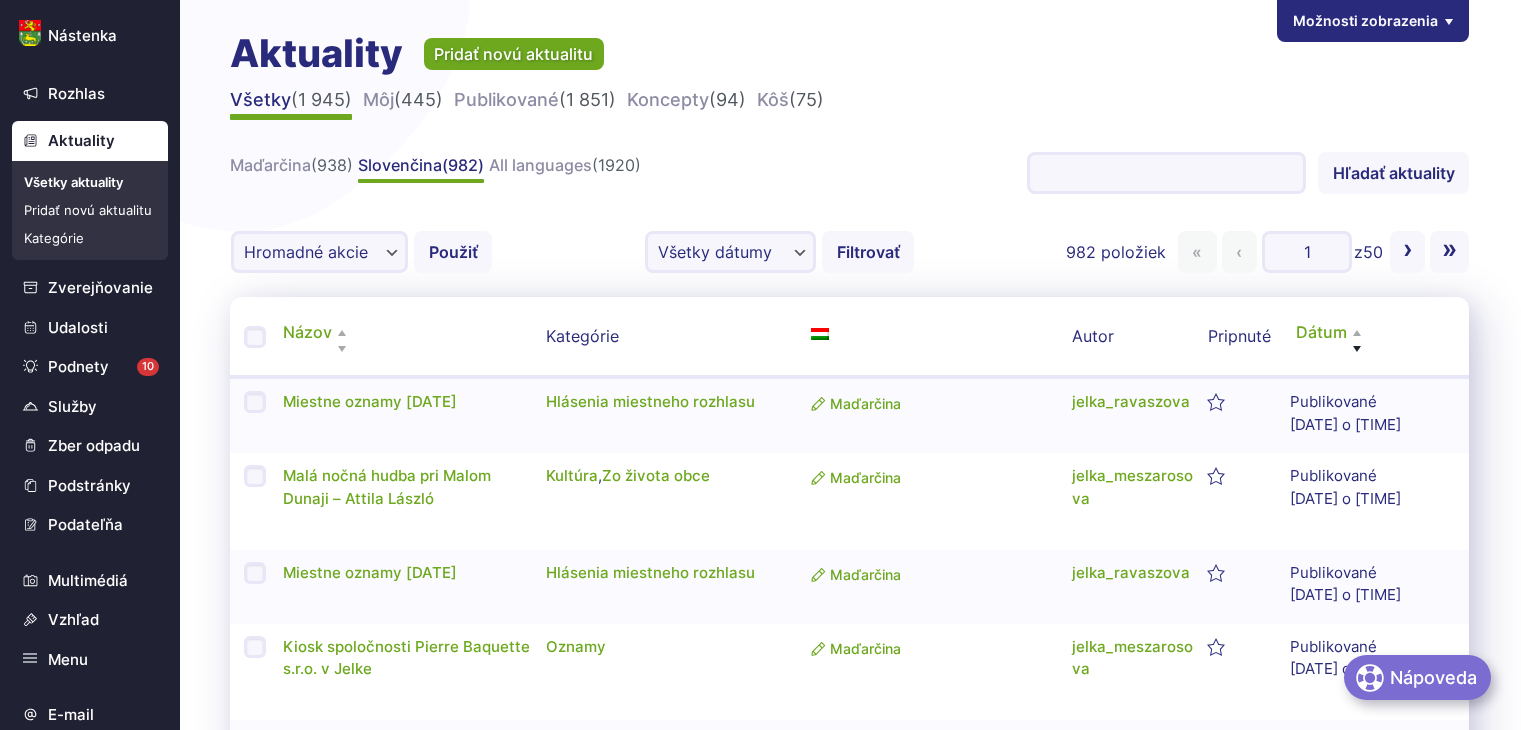 scroll, scrollTop: 0, scrollLeft: 0, axis: both 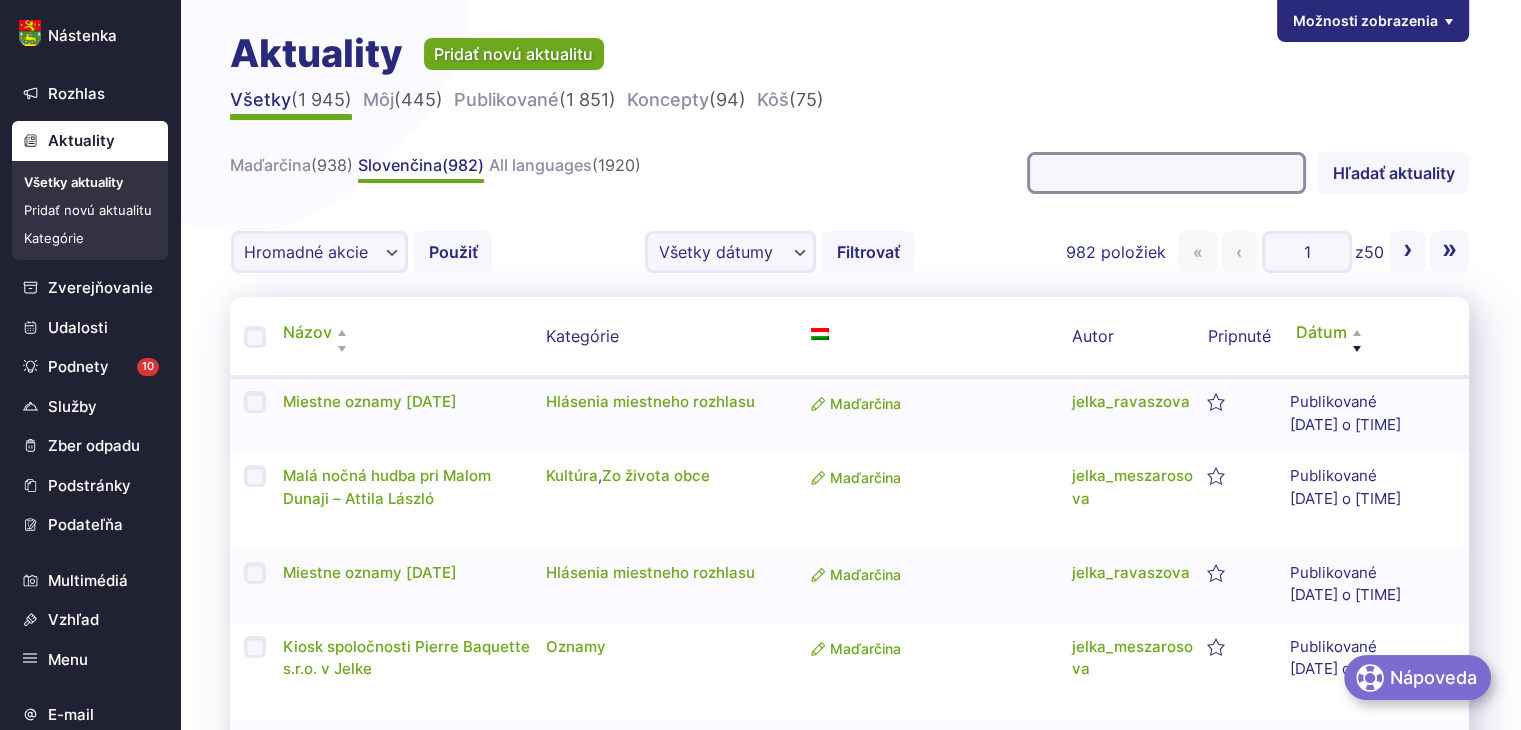 click on "Hľadať aktuality:" at bounding box center (1166, 173) 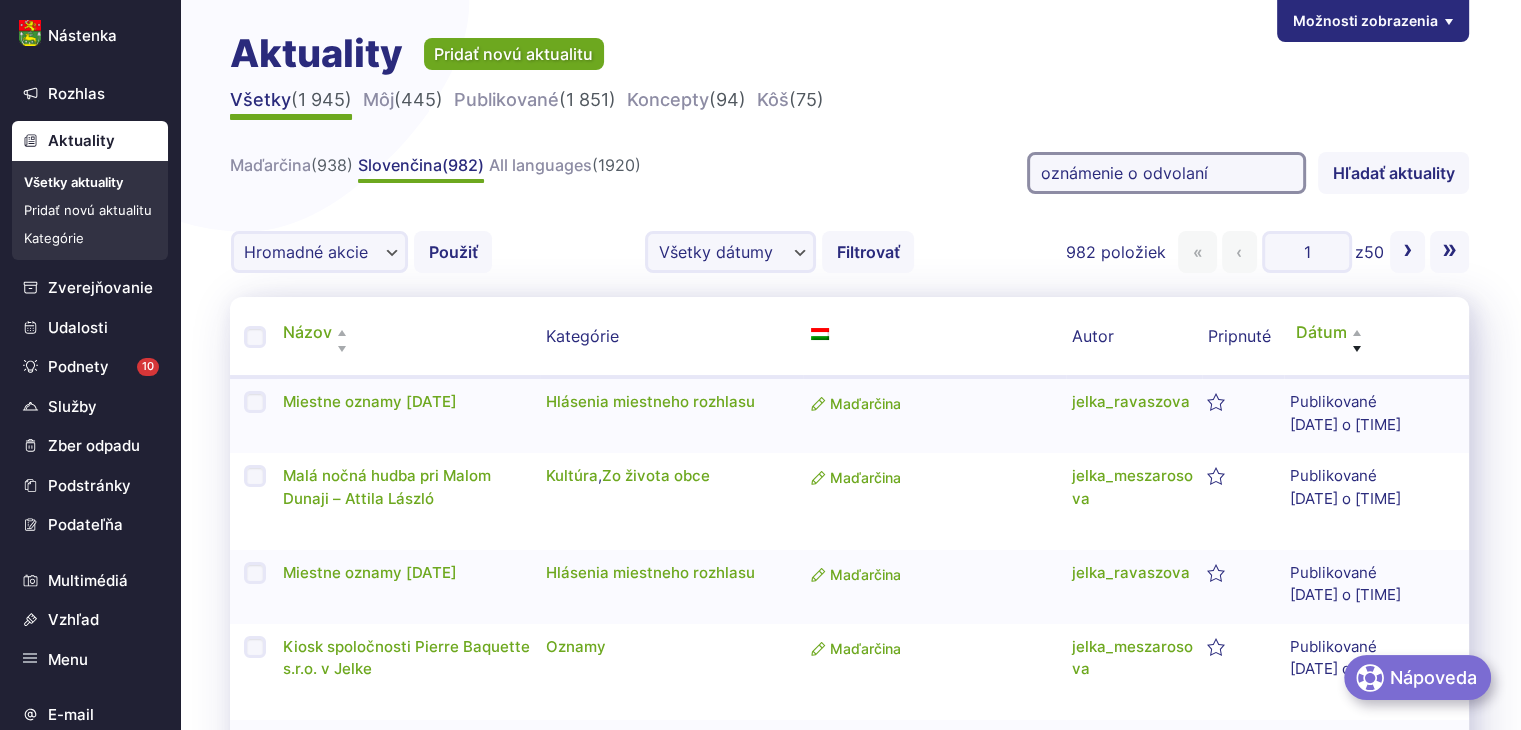 type on "oznámenie o odvolaní" 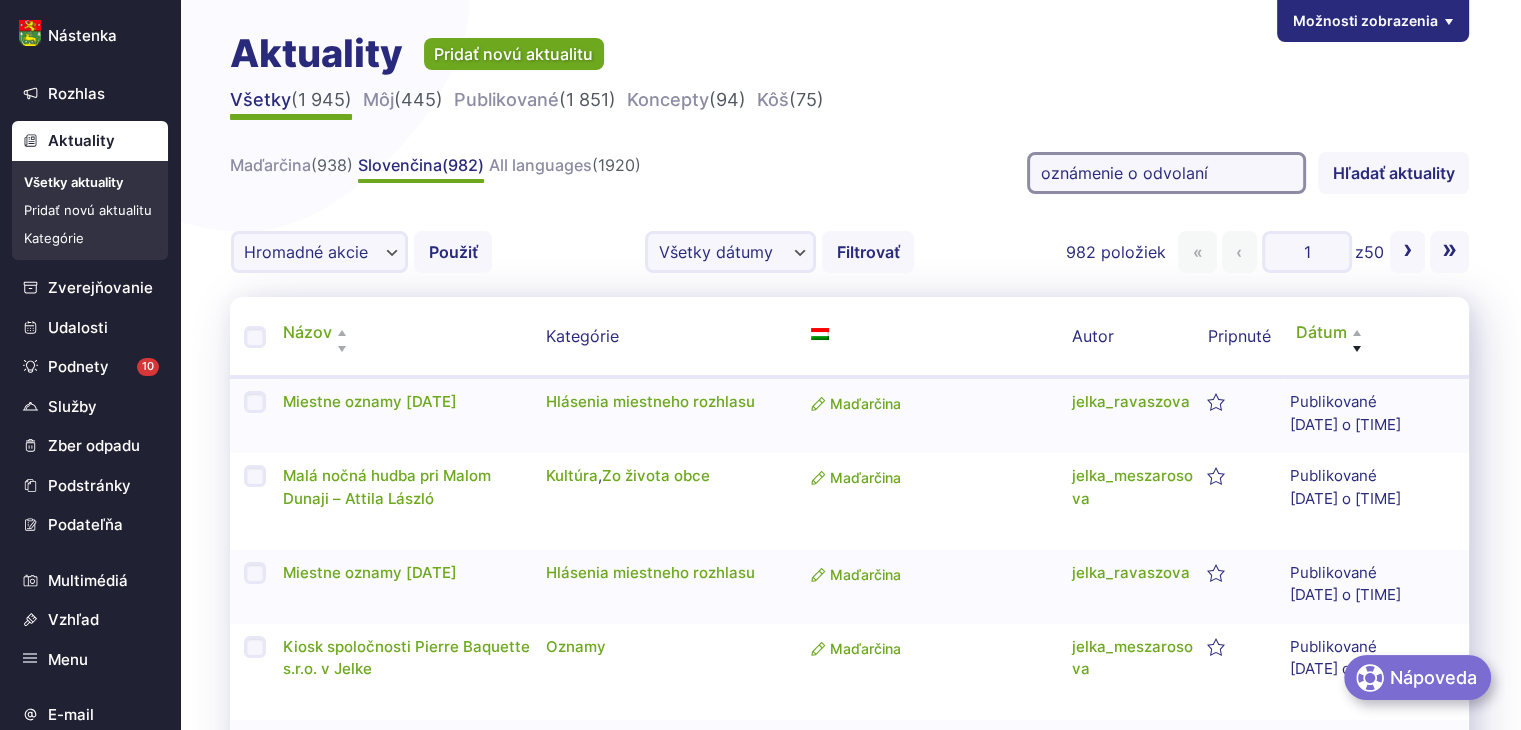 click on "Hľadať aktuality" at bounding box center [1393, 173] 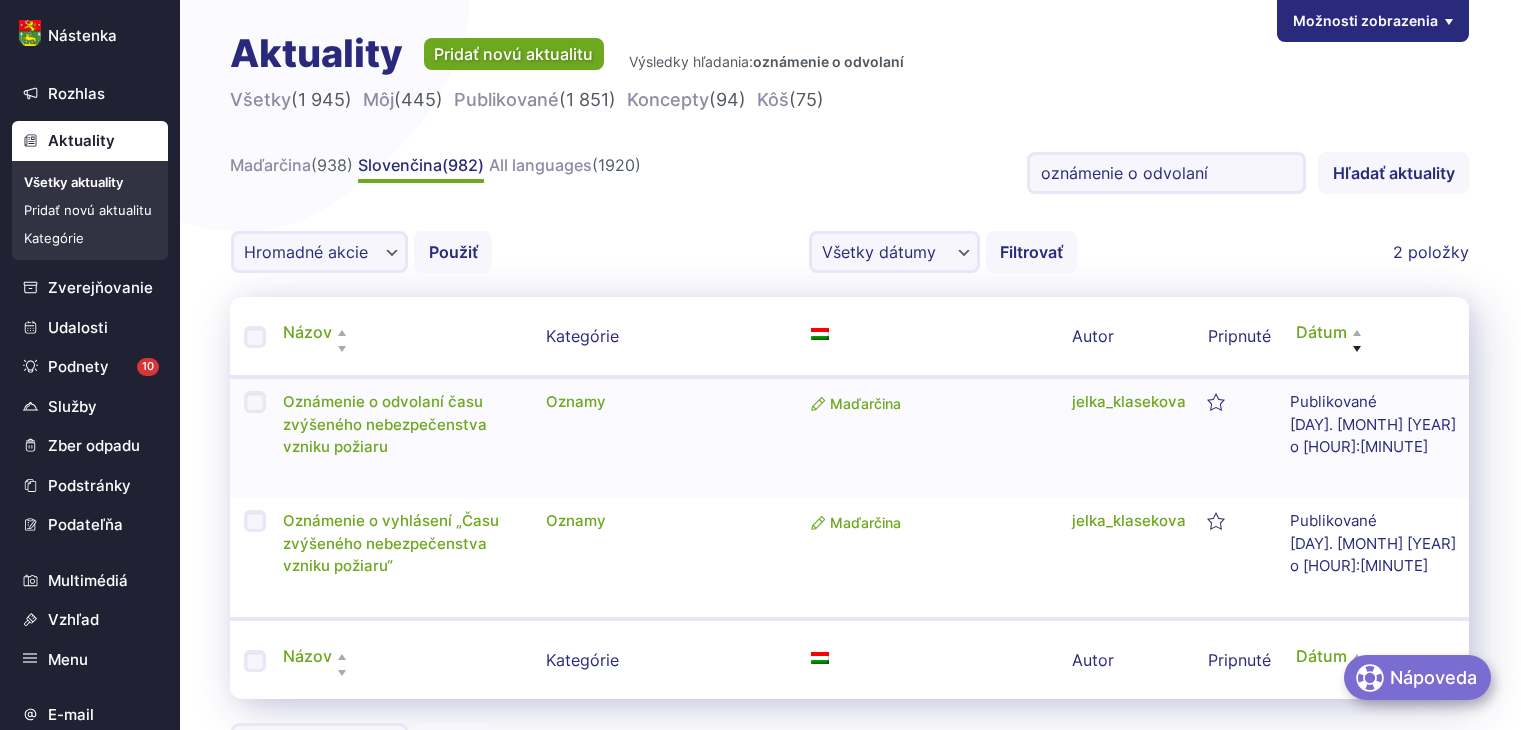 scroll, scrollTop: 0, scrollLeft: 0, axis: both 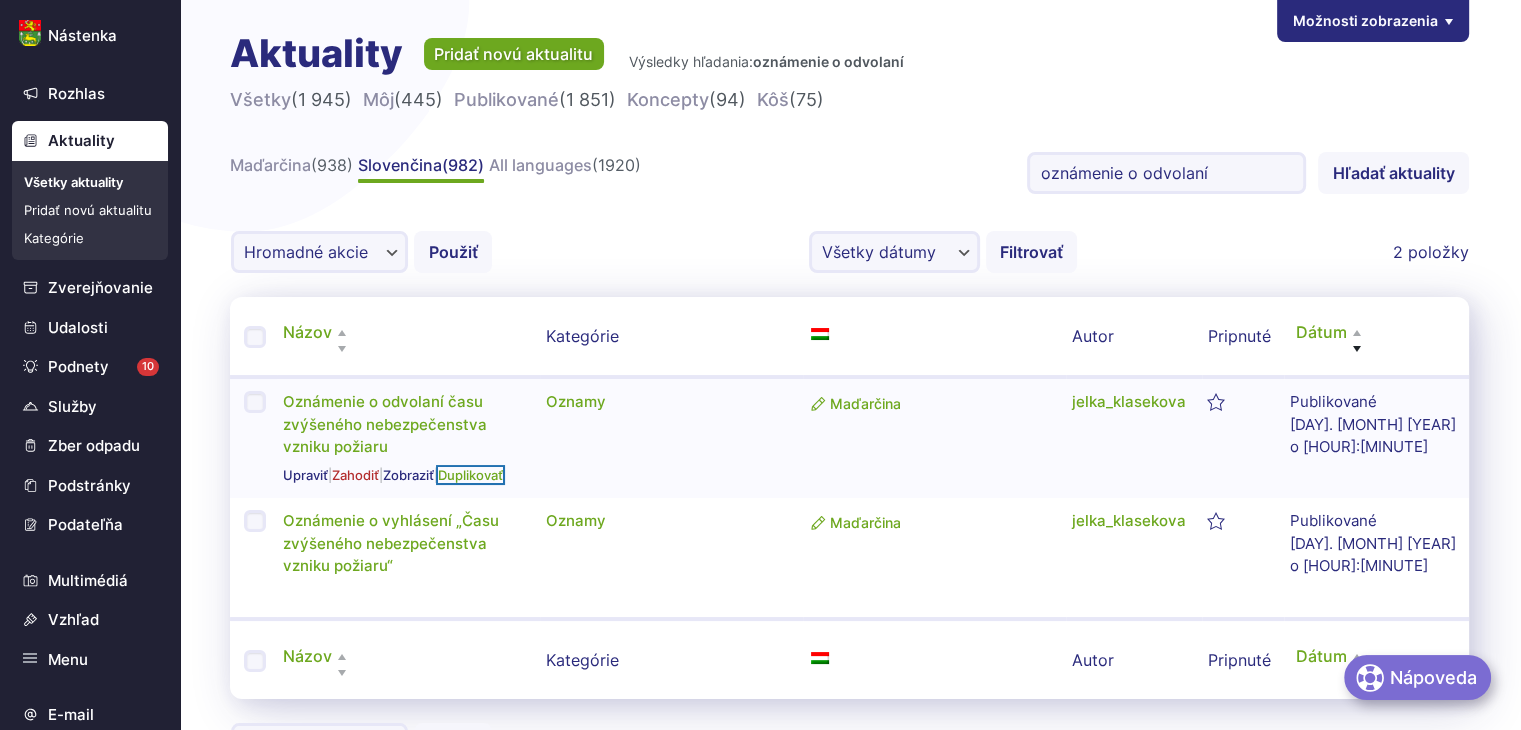 click on "Duplikovať" at bounding box center (470, 475) 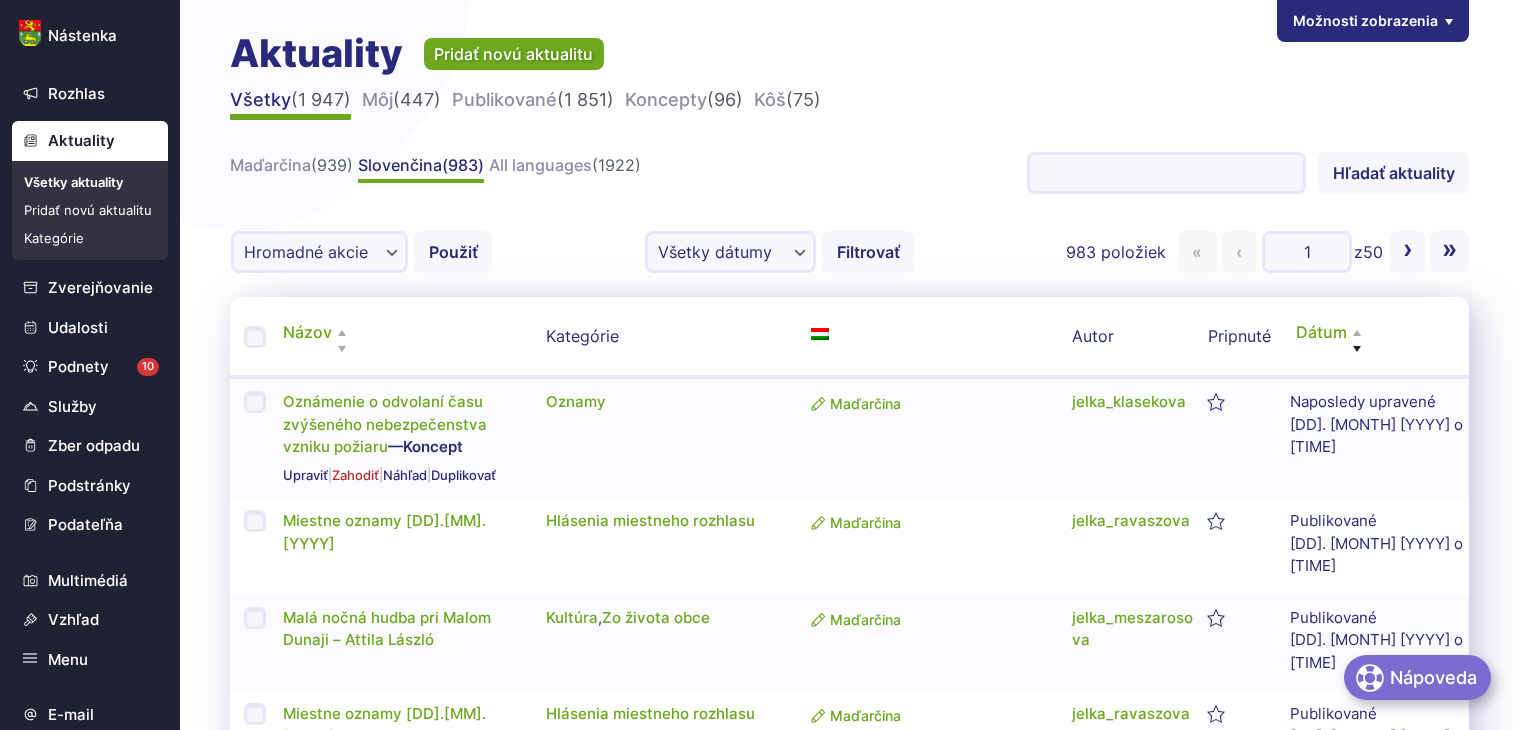 scroll, scrollTop: 0, scrollLeft: 0, axis: both 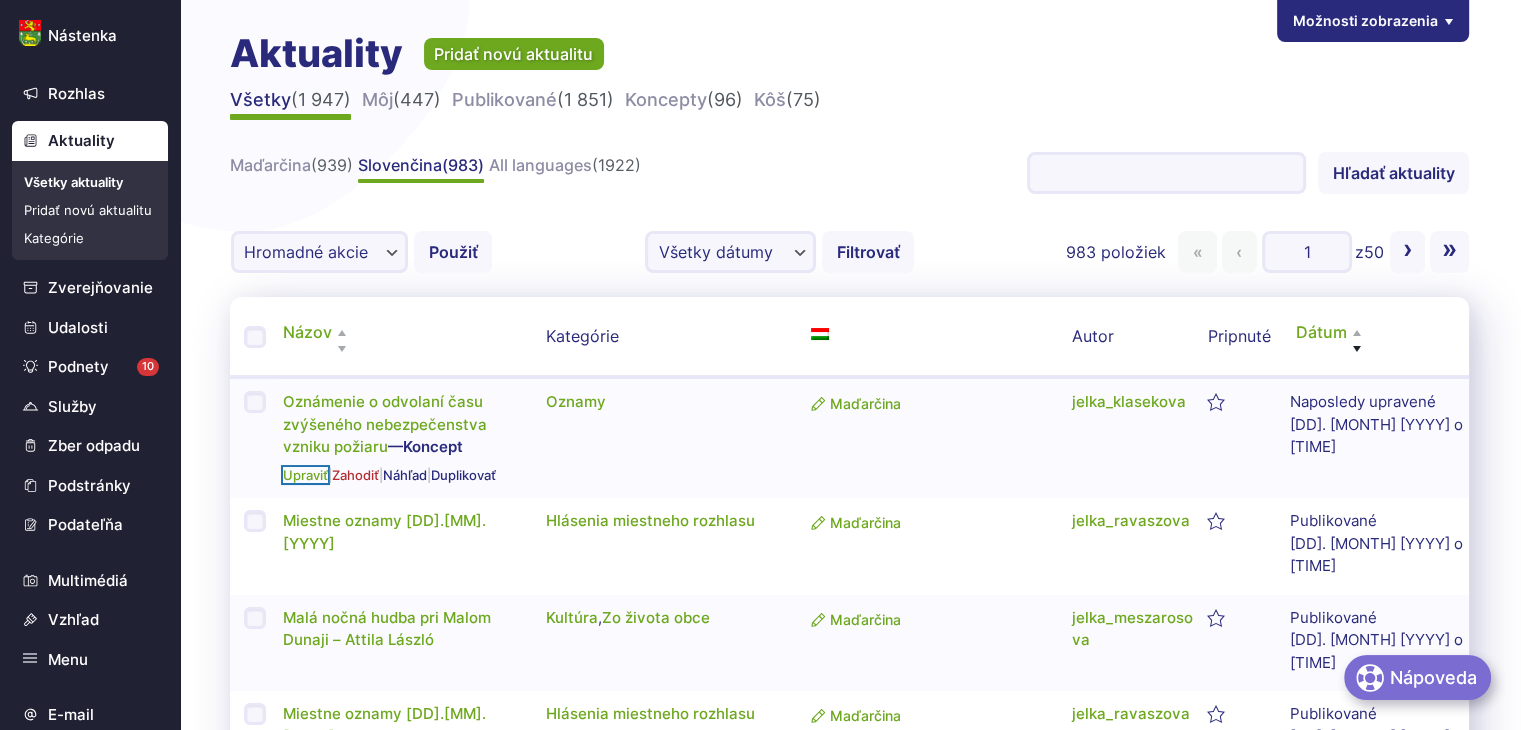 click on "Upraviť" at bounding box center [305, 475] 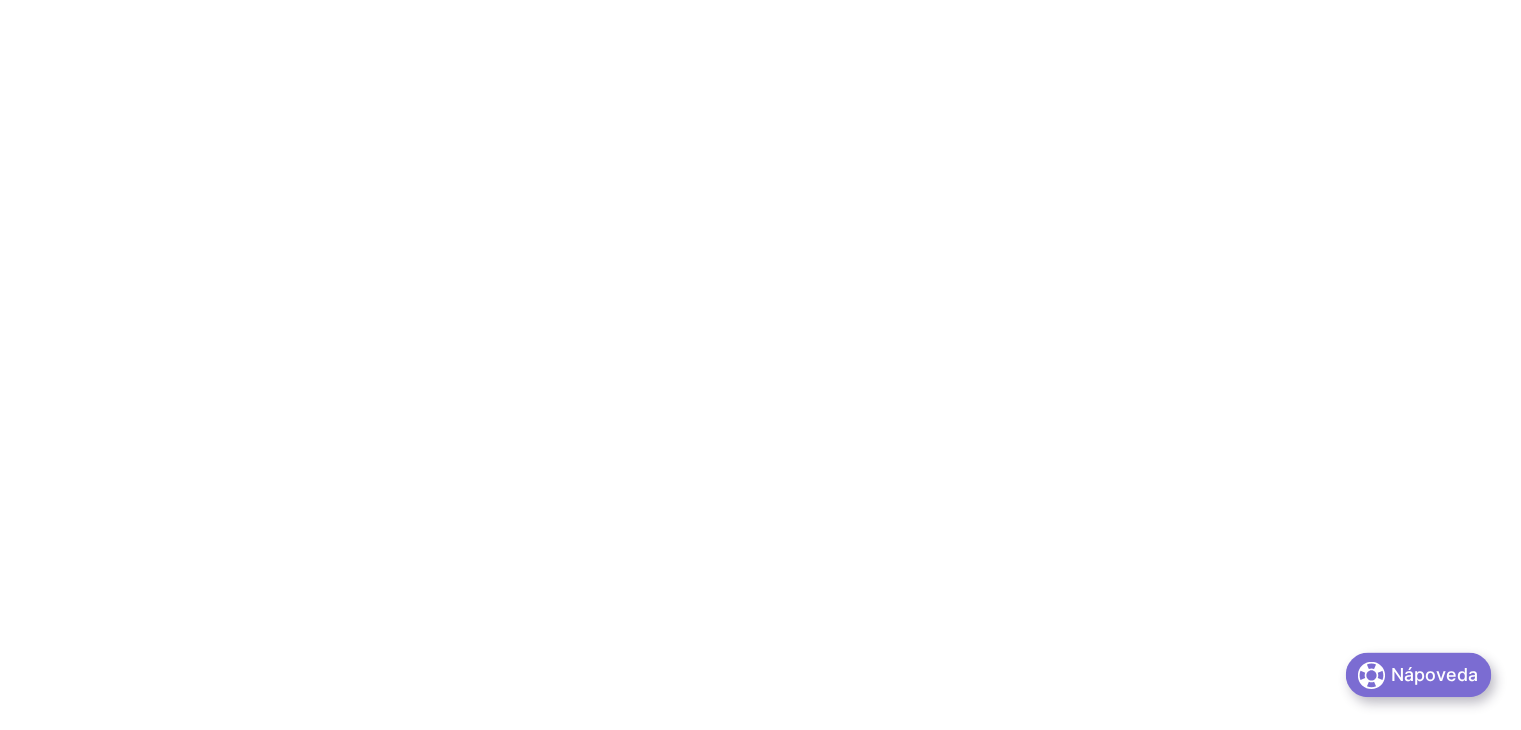 scroll, scrollTop: 0, scrollLeft: 0, axis: both 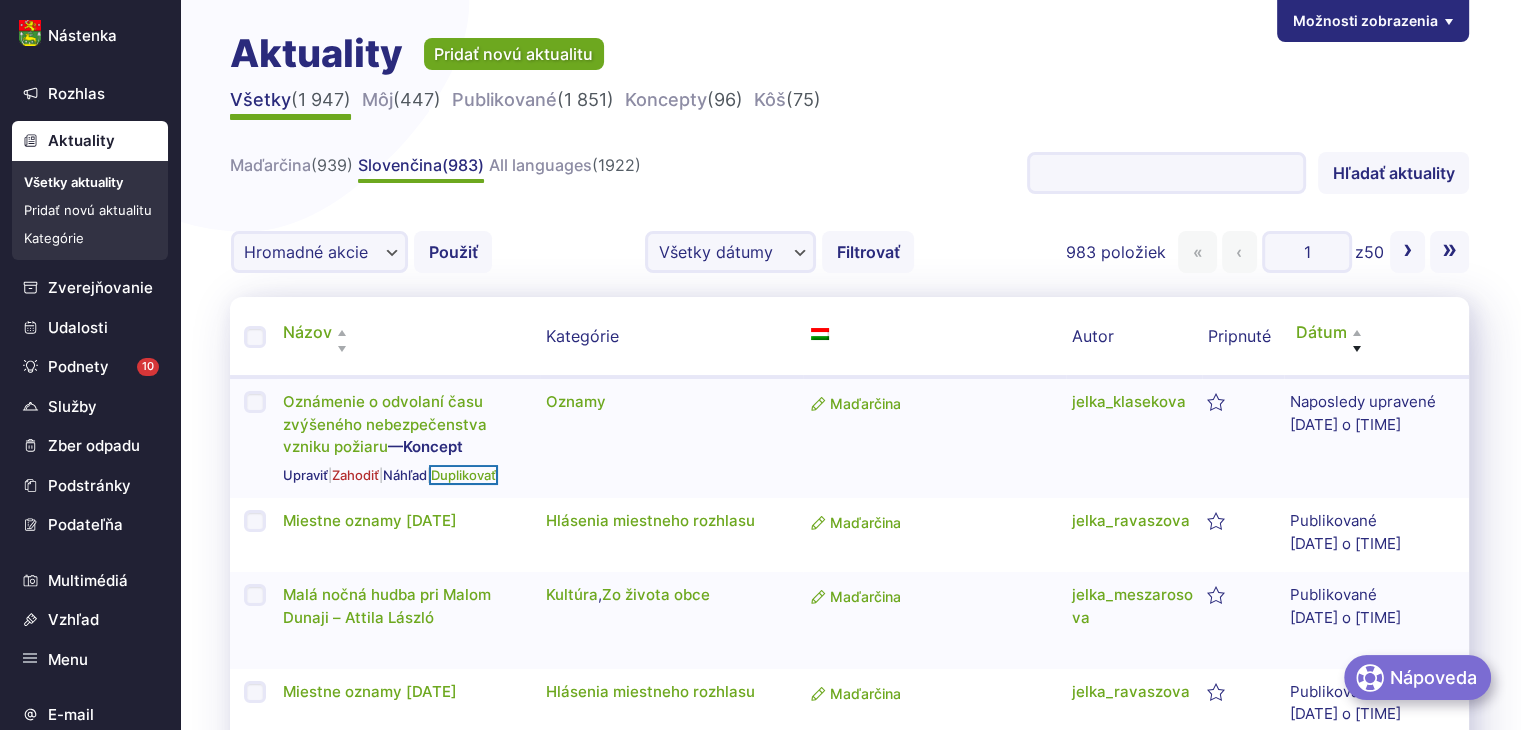 click on "Duplikovať" at bounding box center [463, 475] 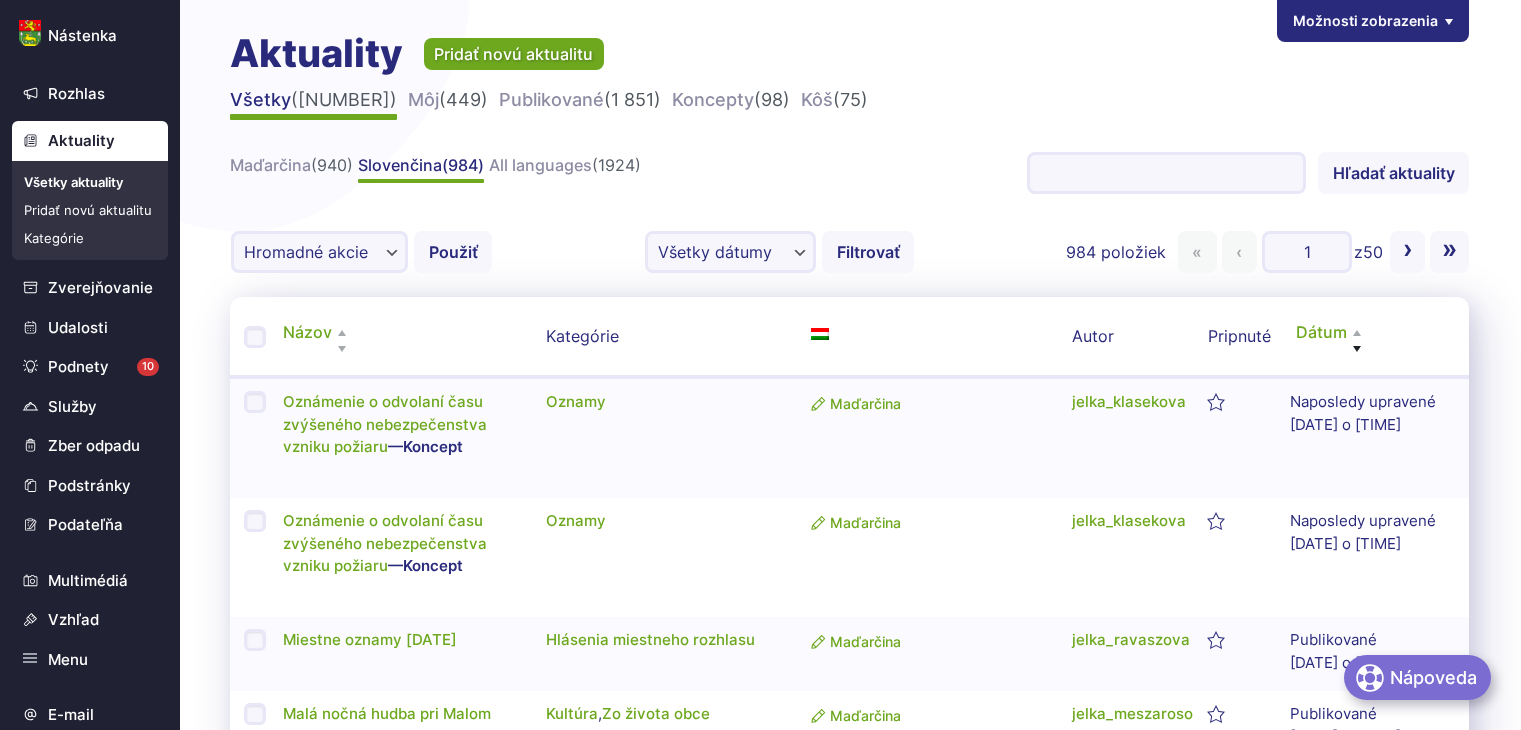 scroll, scrollTop: 0, scrollLeft: 0, axis: both 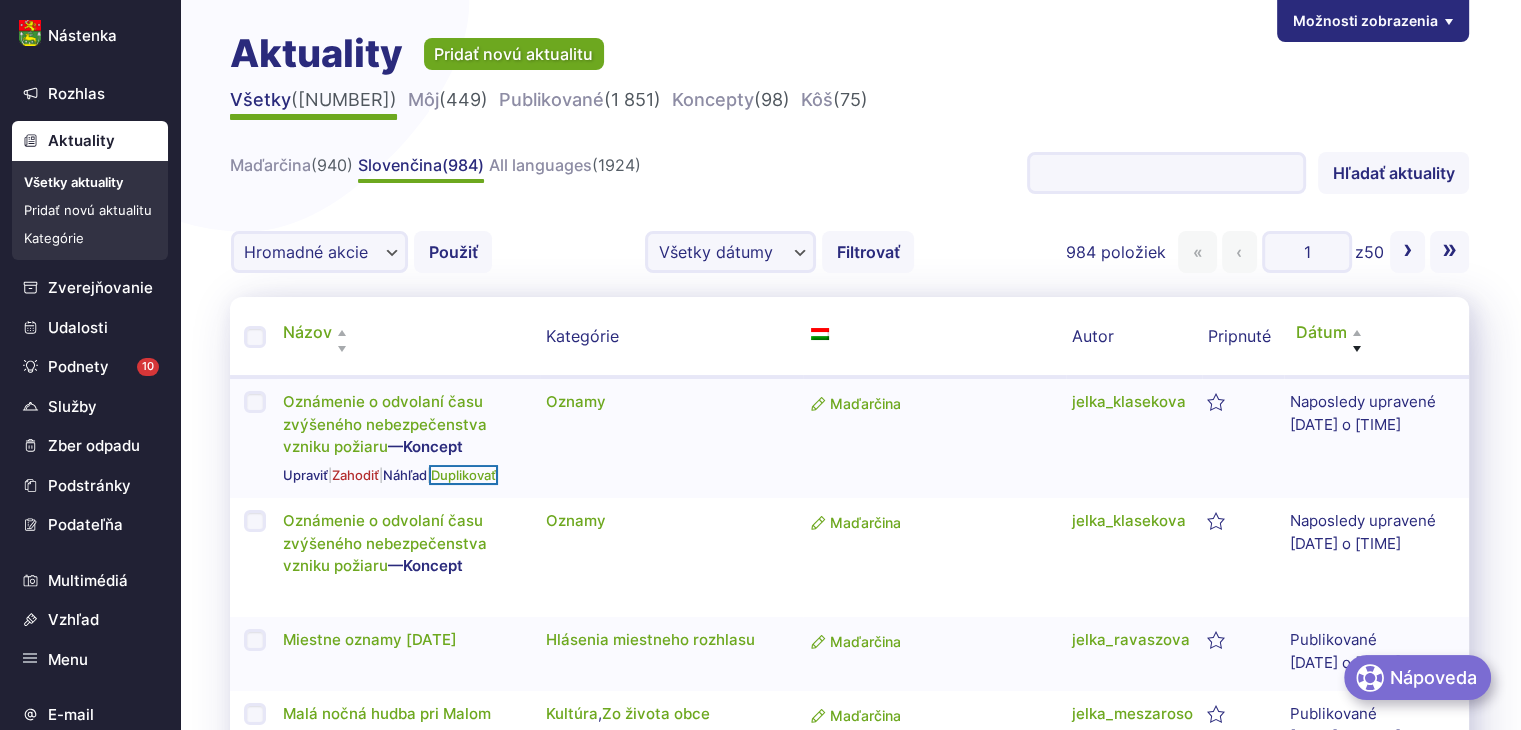 click on "Duplikovať" at bounding box center (463, 475) 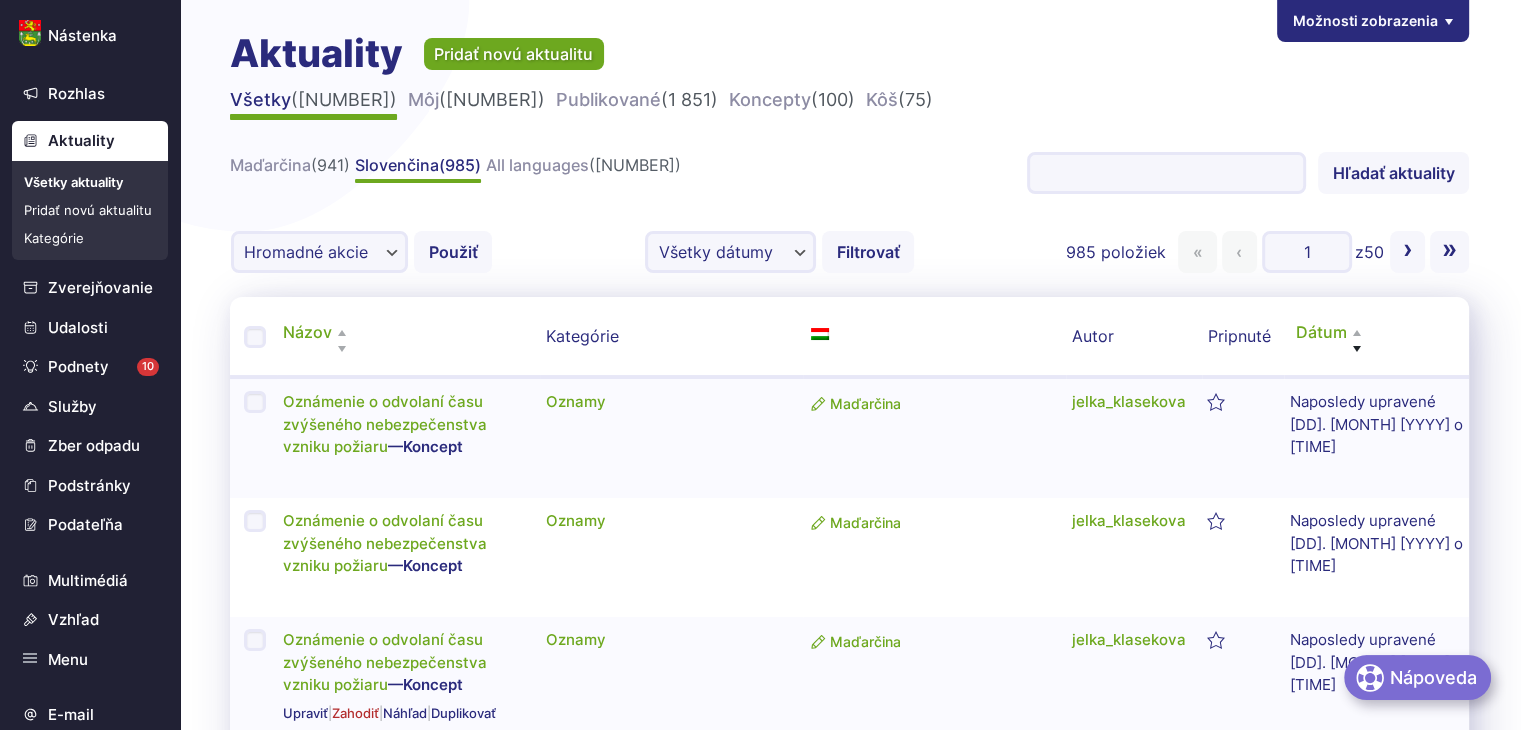 scroll, scrollTop: 100, scrollLeft: 0, axis: vertical 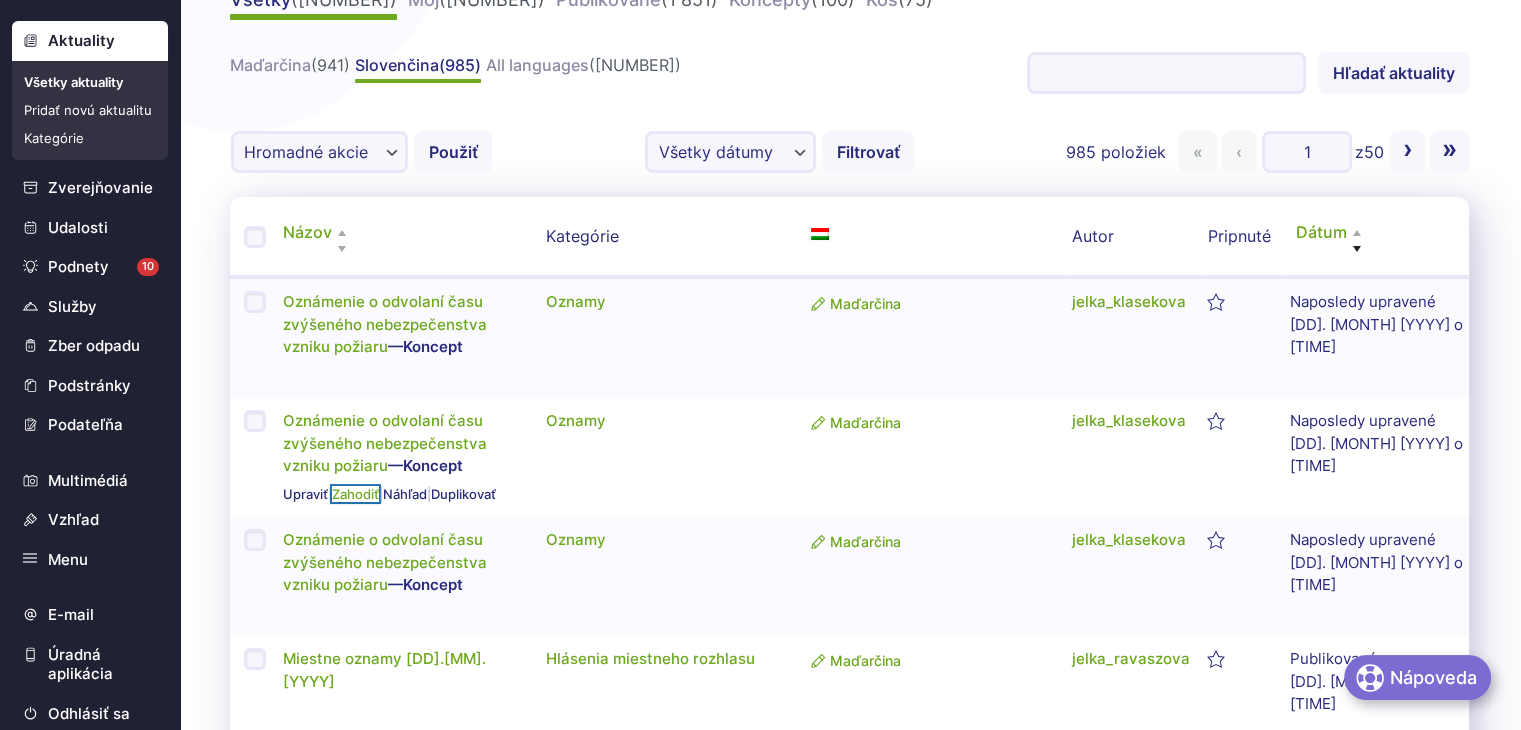 click on "Zahodiť" at bounding box center (355, 494) 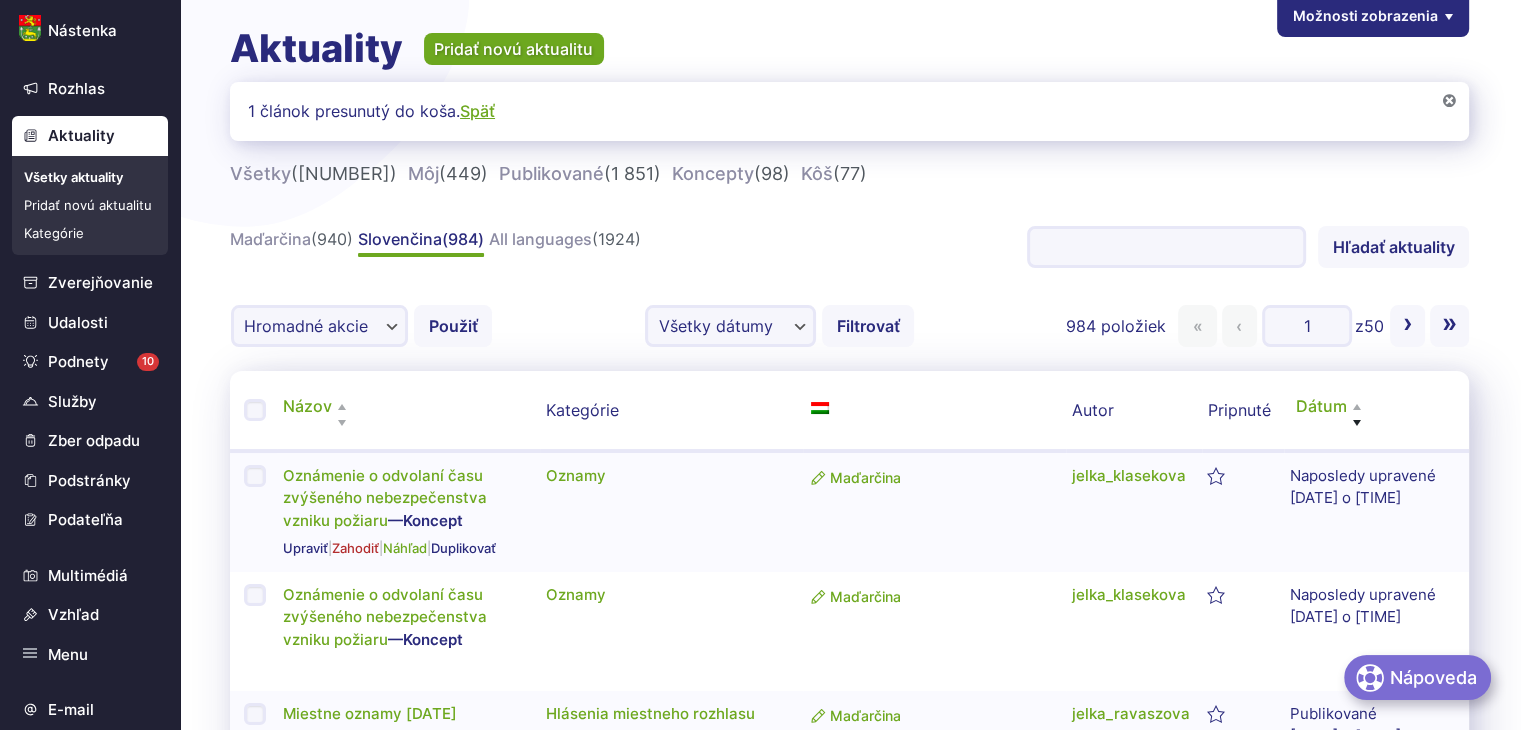 scroll, scrollTop: 300, scrollLeft: 0, axis: vertical 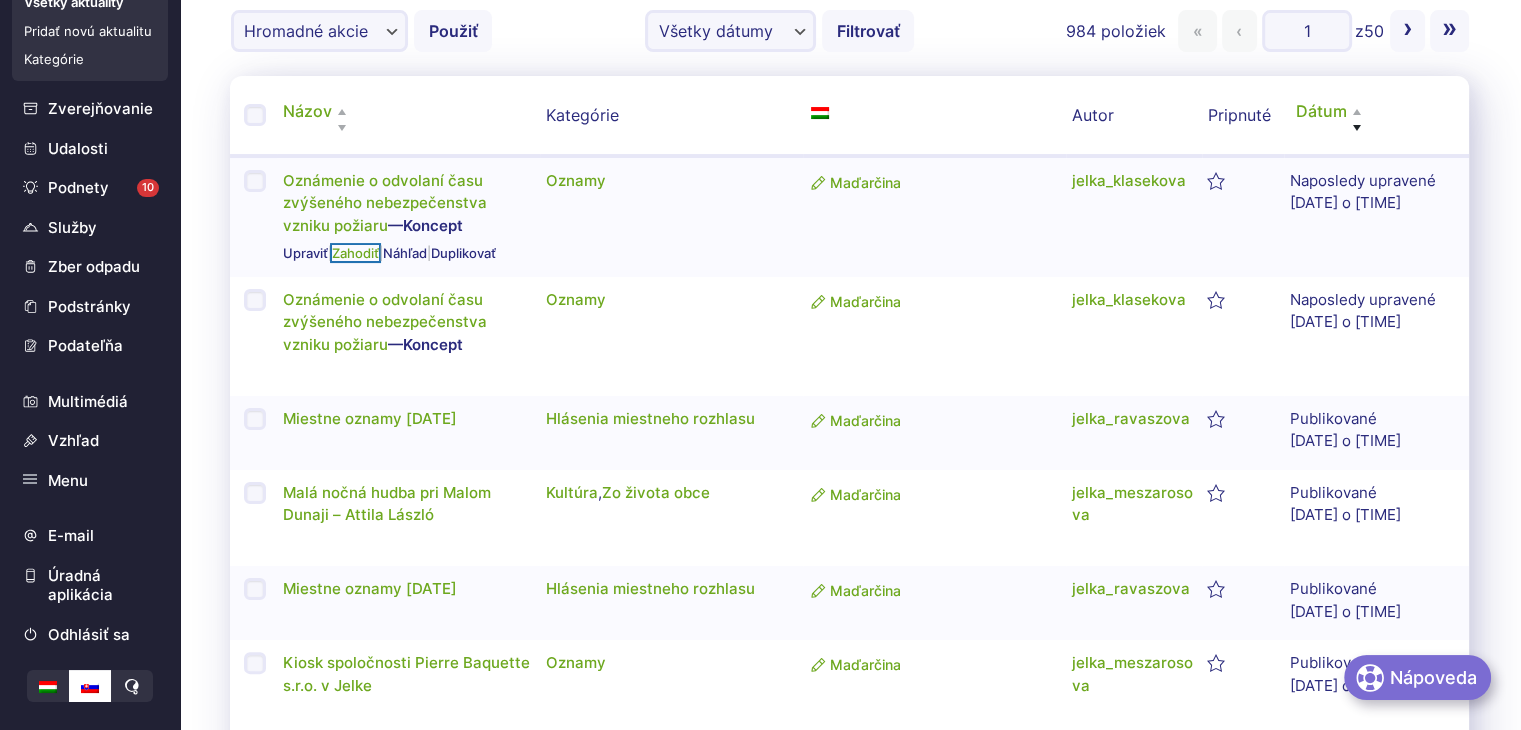 click on "Zahodiť" at bounding box center [355, 253] 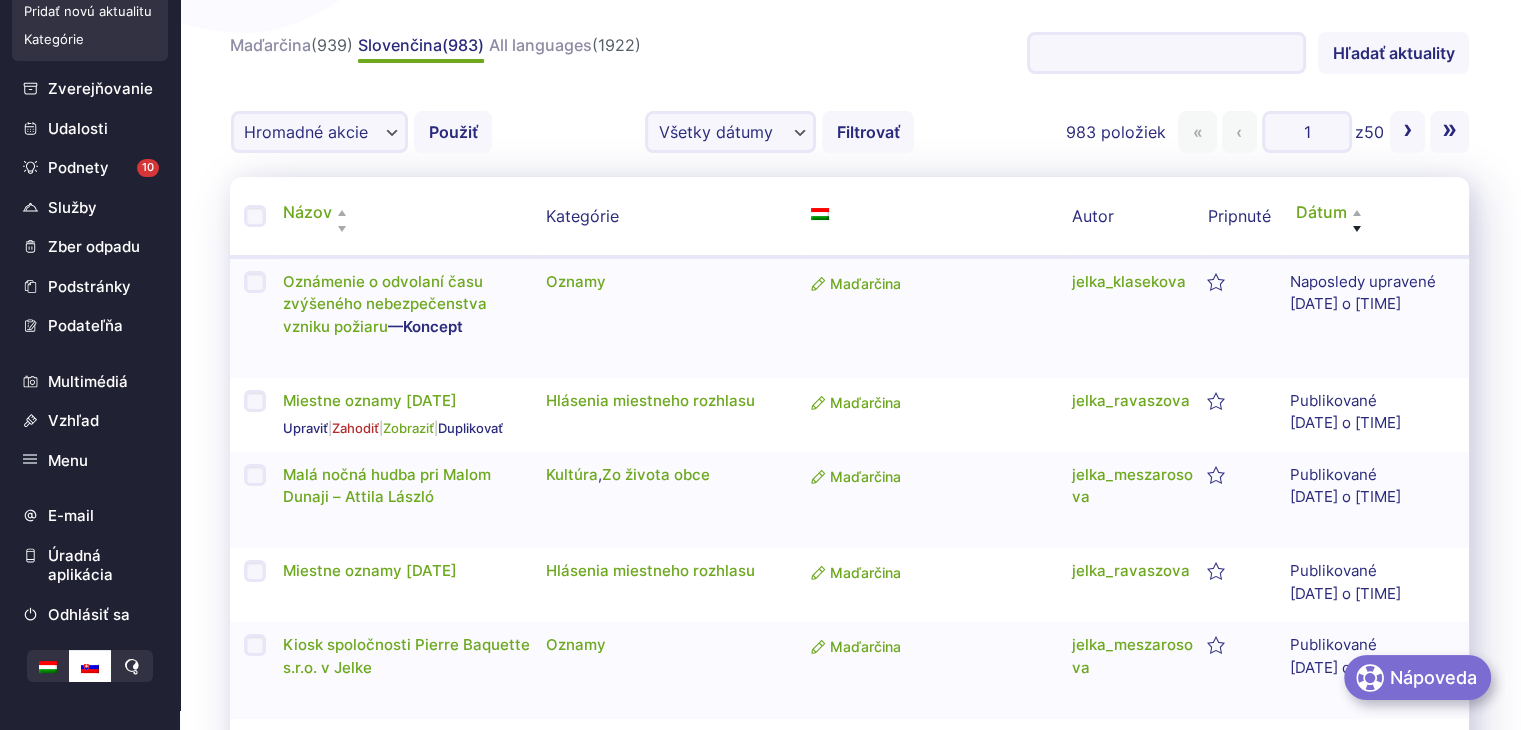 scroll, scrollTop: 200, scrollLeft: 0, axis: vertical 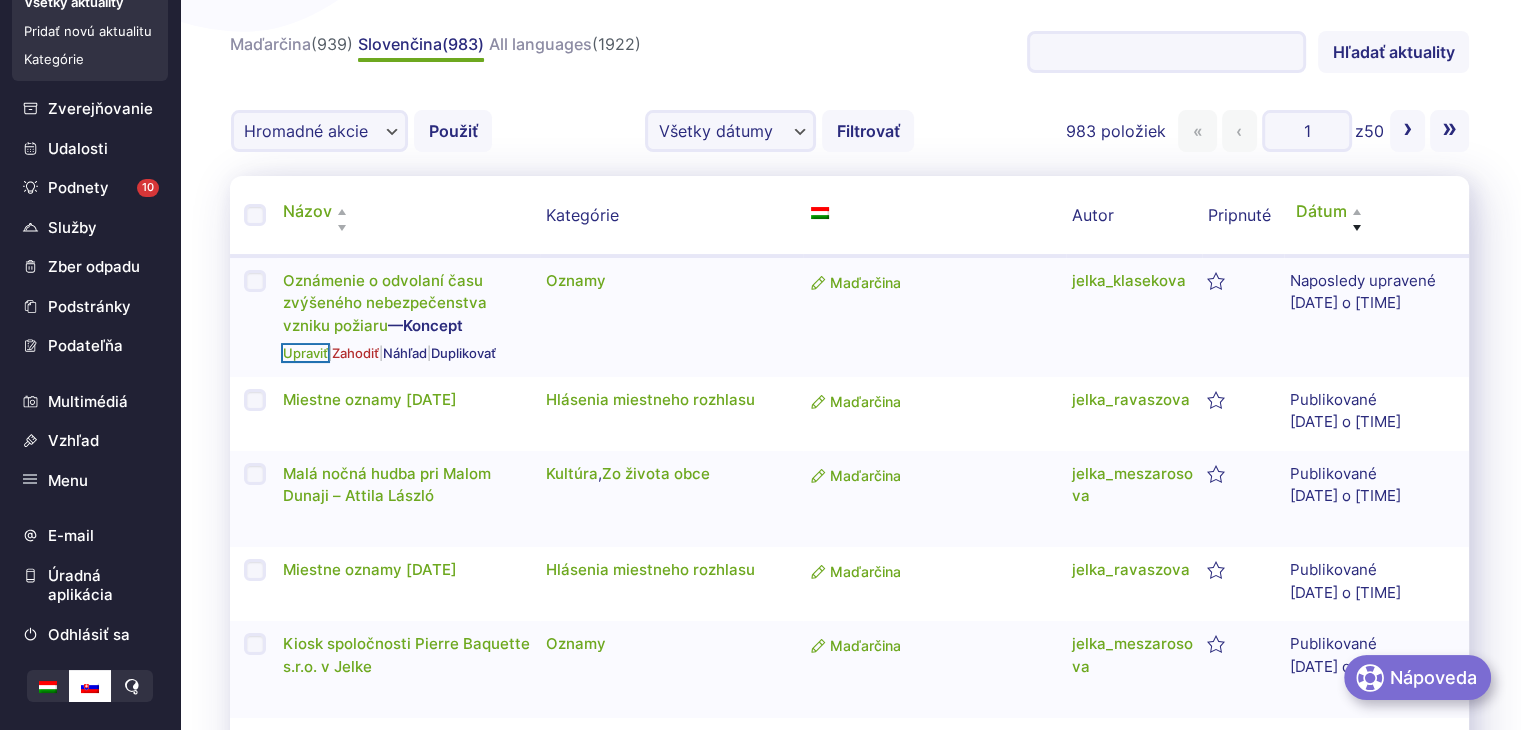 click on "Upraviť" at bounding box center [305, 353] 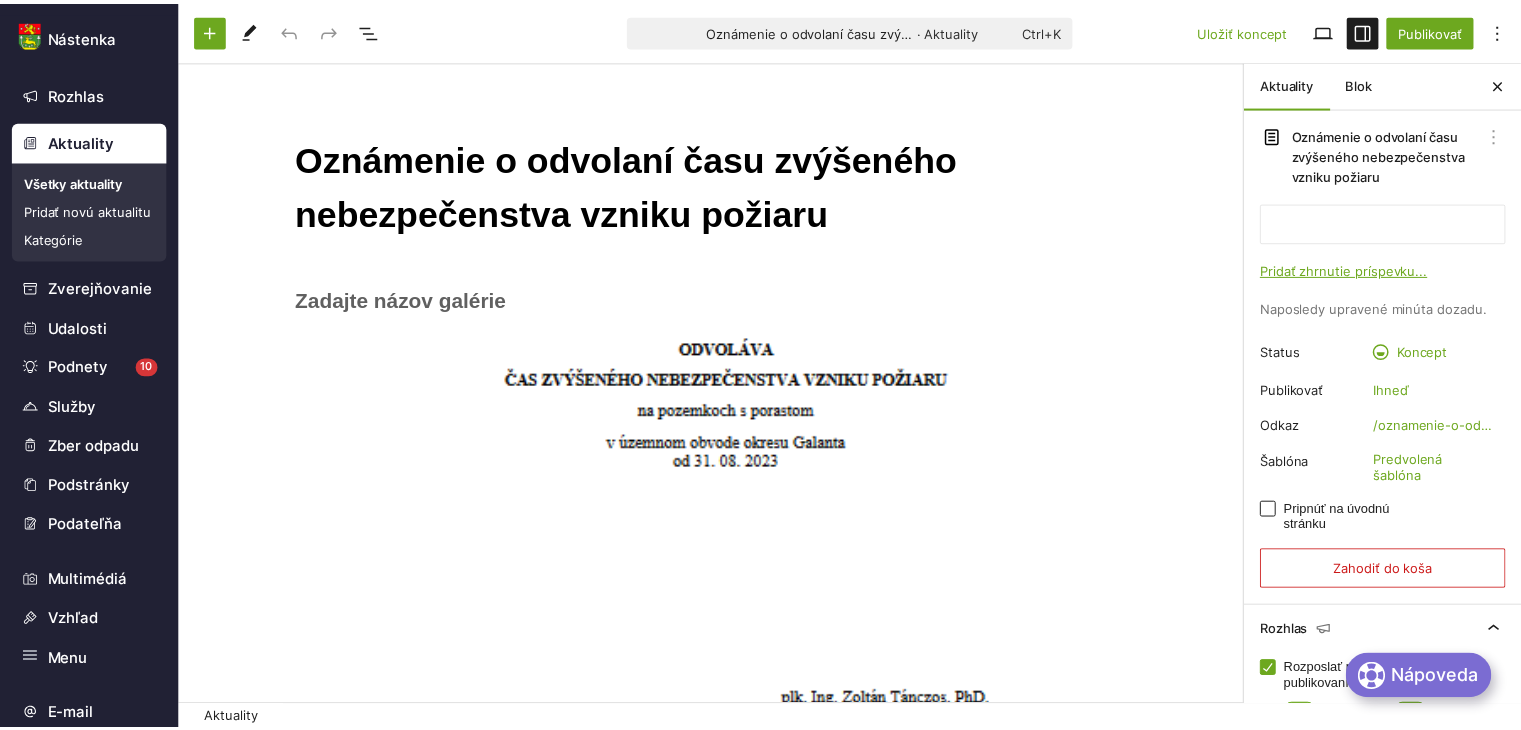 scroll, scrollTop: 0, scrollLeft: 0, axis: both 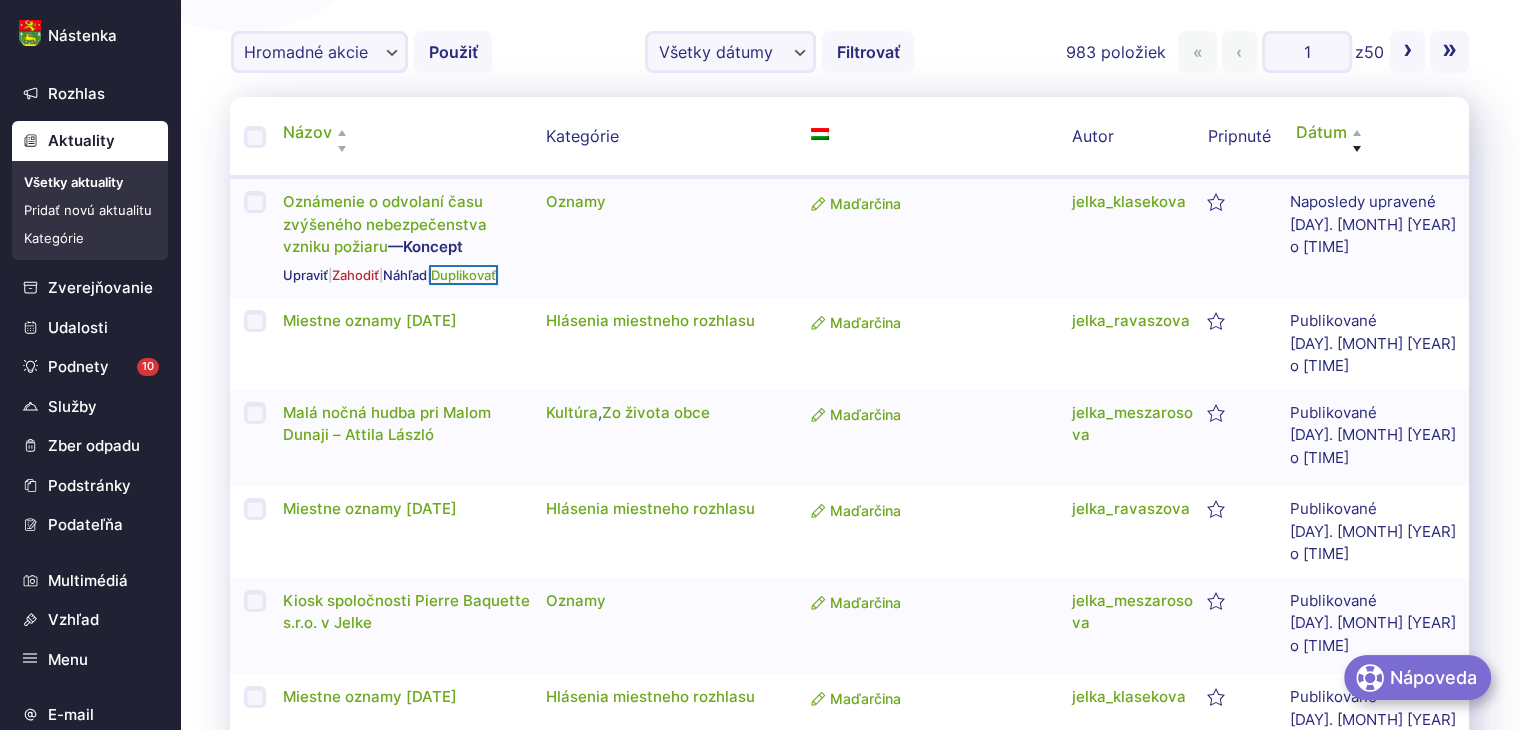click on "Duplikovať" at bounding box center [463, 275] 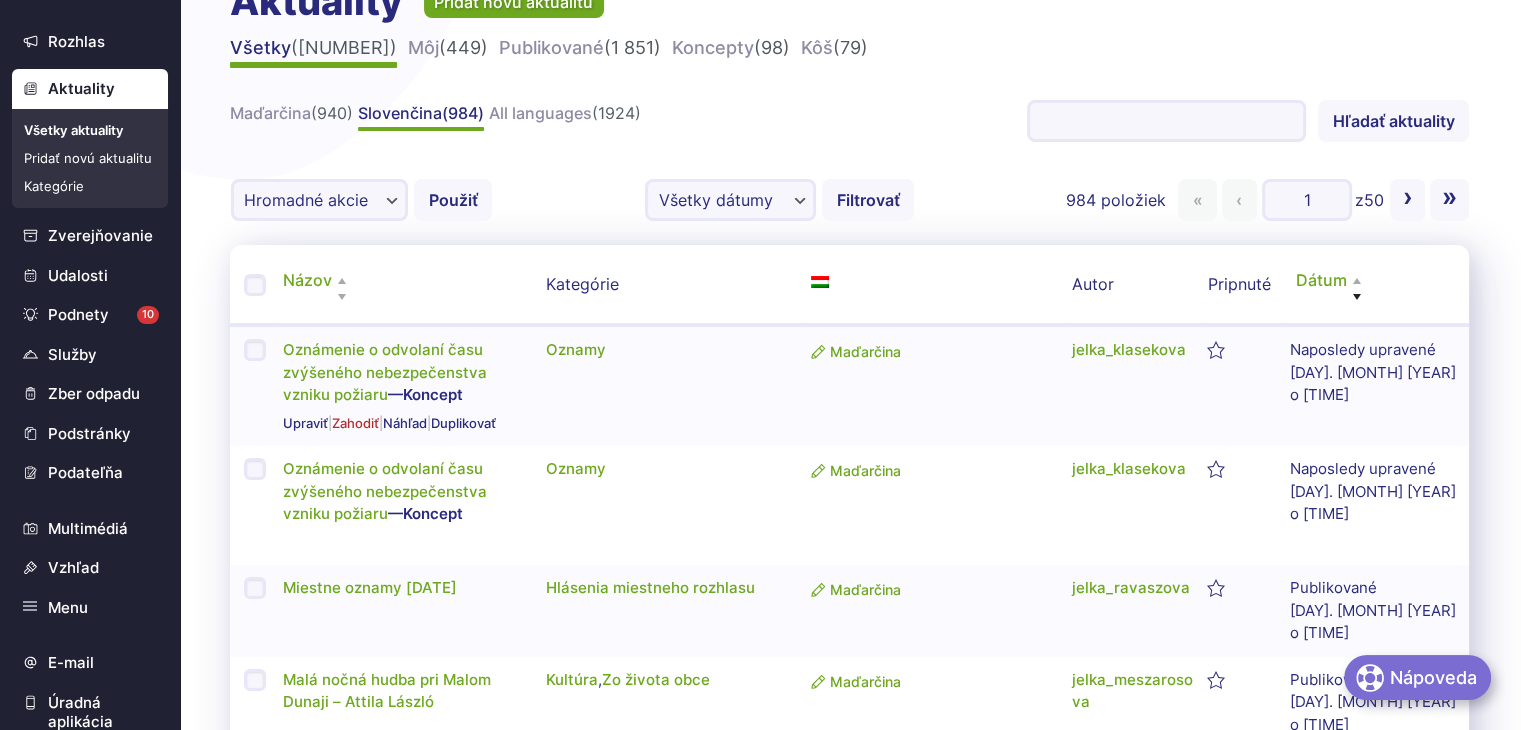 scroll, scrollTop: 100, scrollLeft: 0, axis: vertical 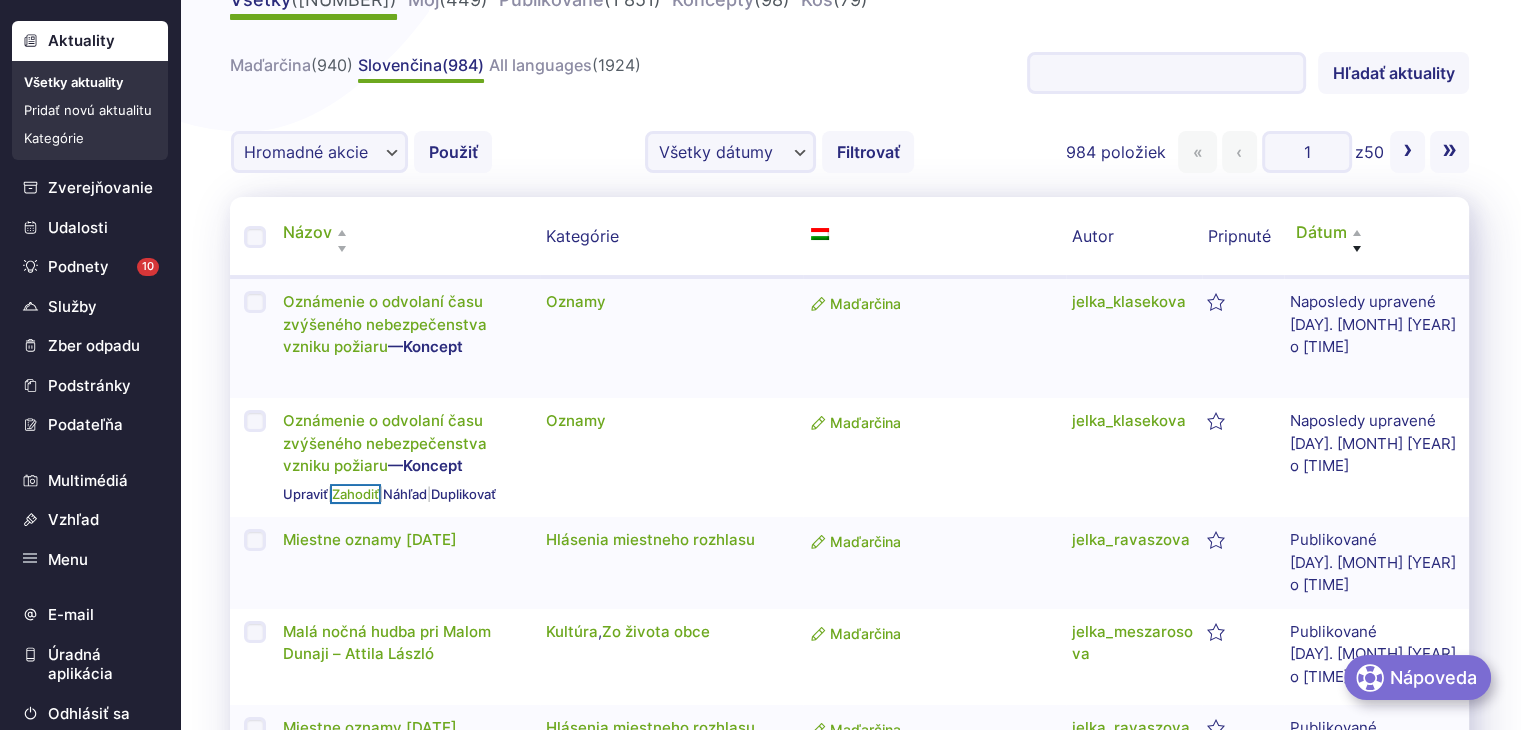 click on "Zahodiť" at bounding box center (355, 494) 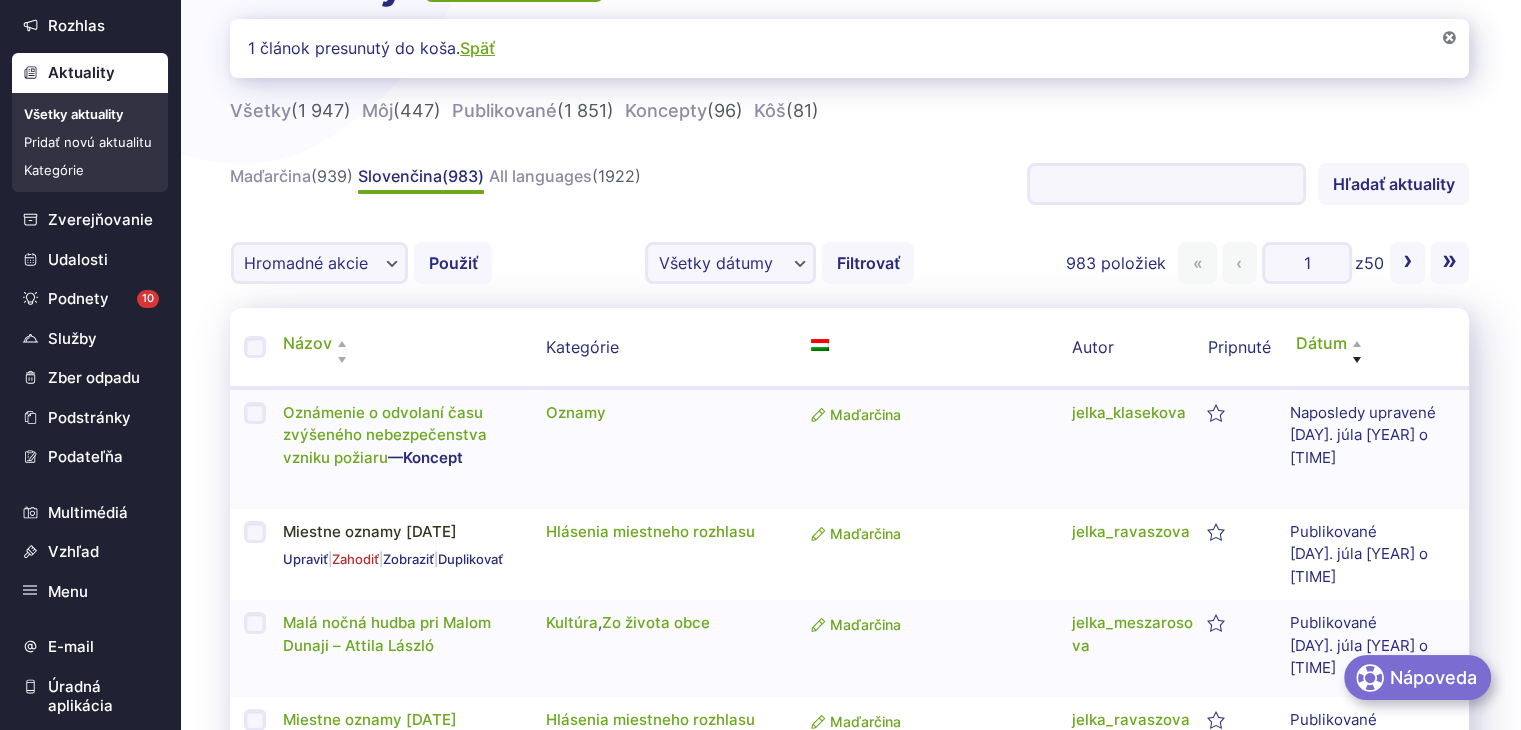 scroll, scrollTop: 100, scrollLeft: 0, axis: vertical 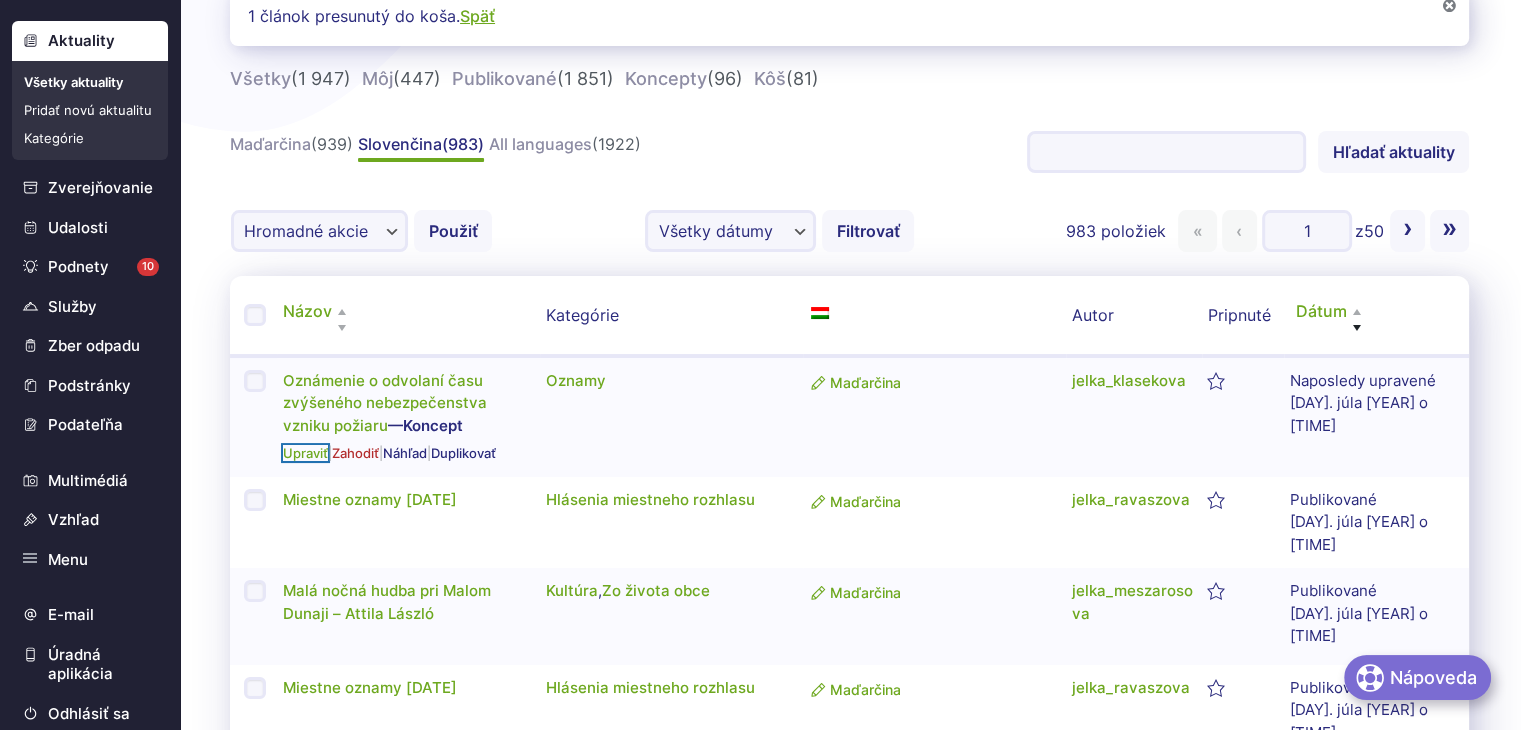 click on "Upraviť" at bounding box center (305, 453) 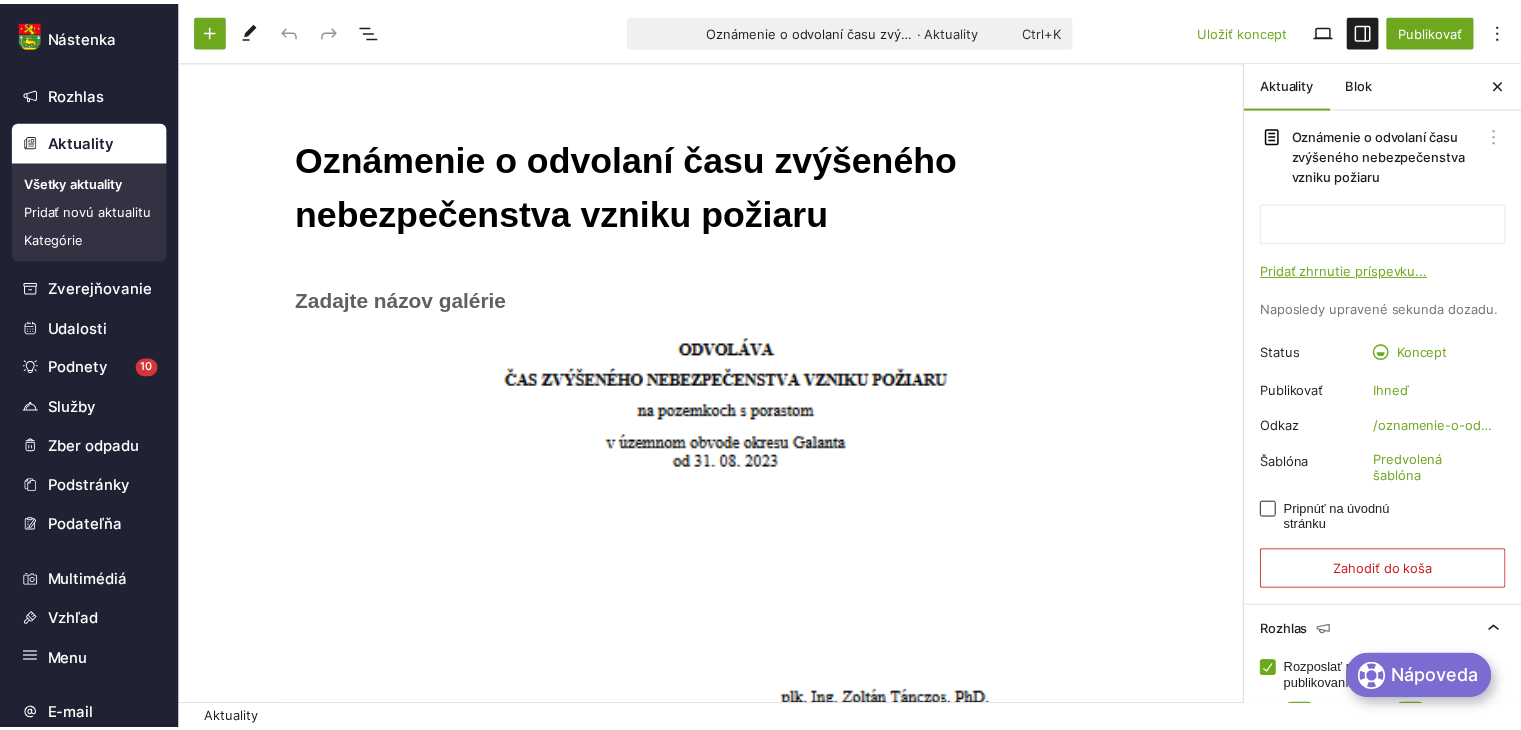 scroll, scrollTop: 0, scrollLeft: 0, axis: both 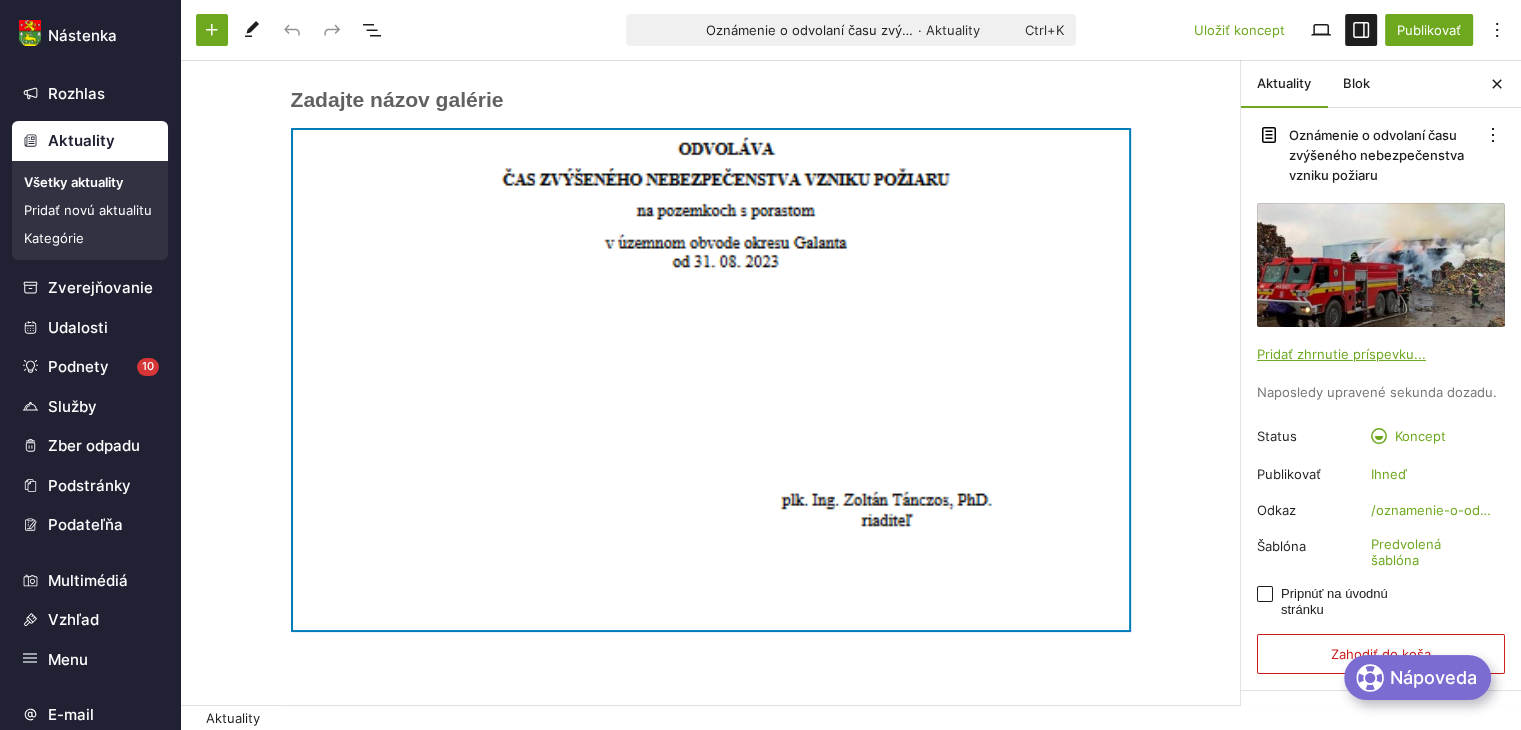 click on "Presuňte sem súbory" at bounding box center [711, 380] 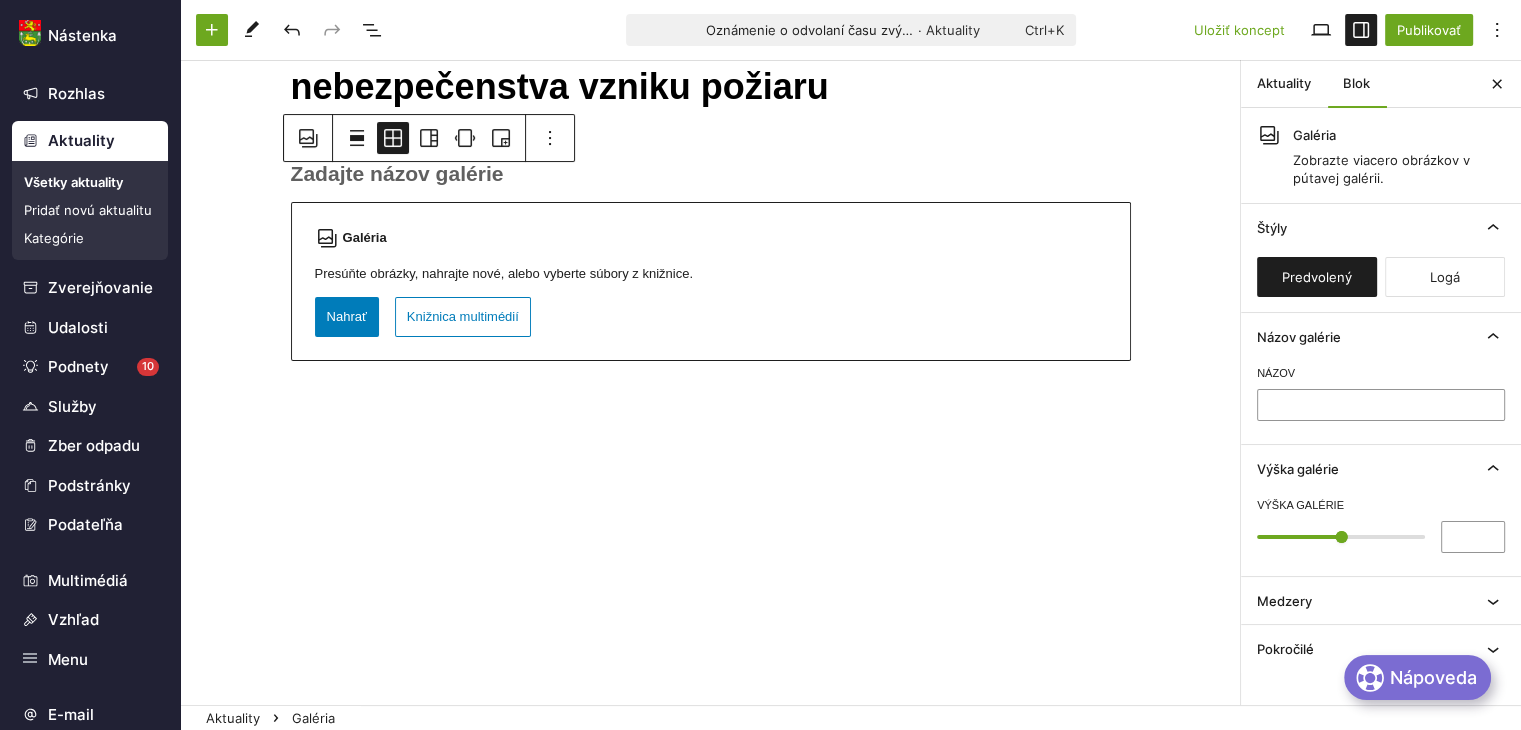 scroll, scrollTop: 128, scrollLeft: 0, axis: vertical 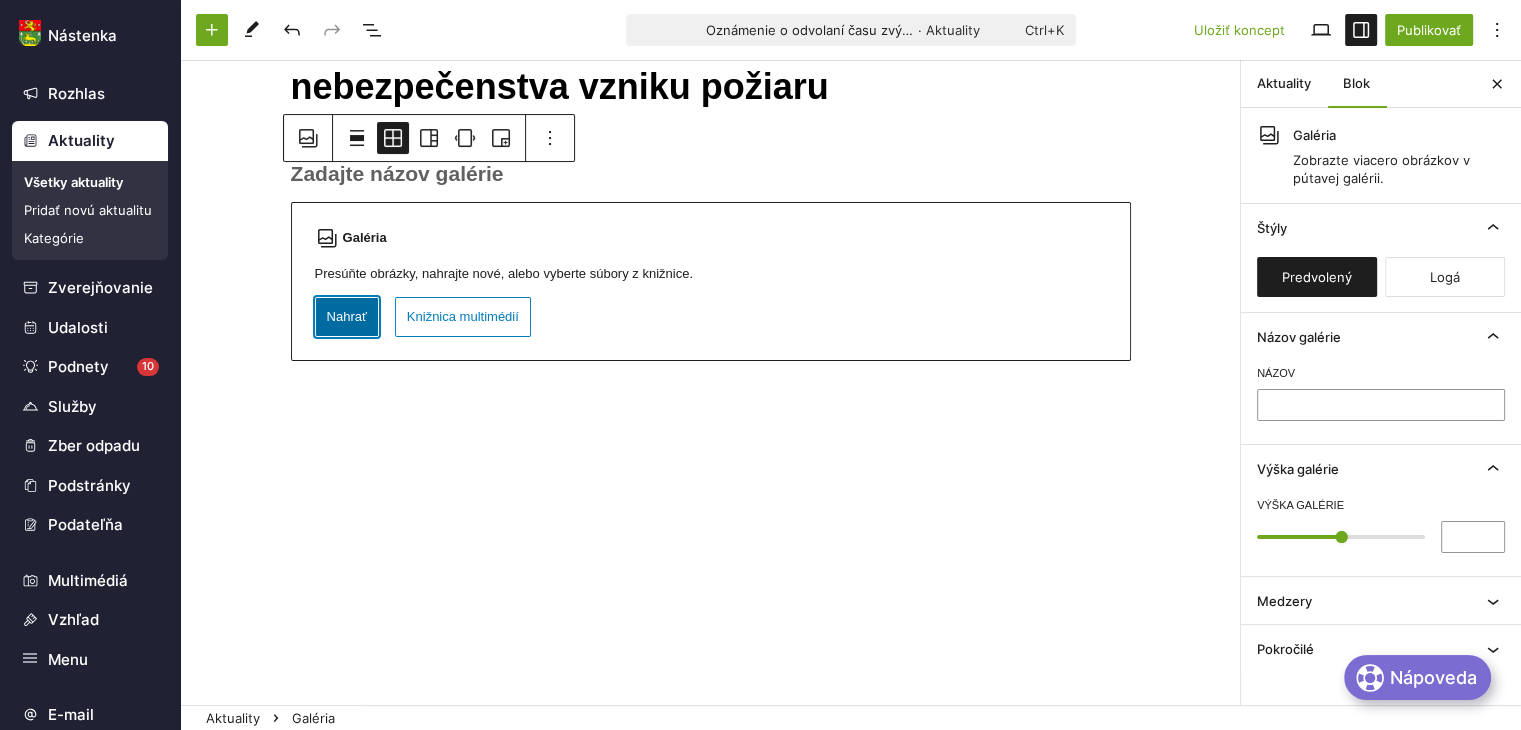 click on "Nahrať" at bounding box center (347, 317) 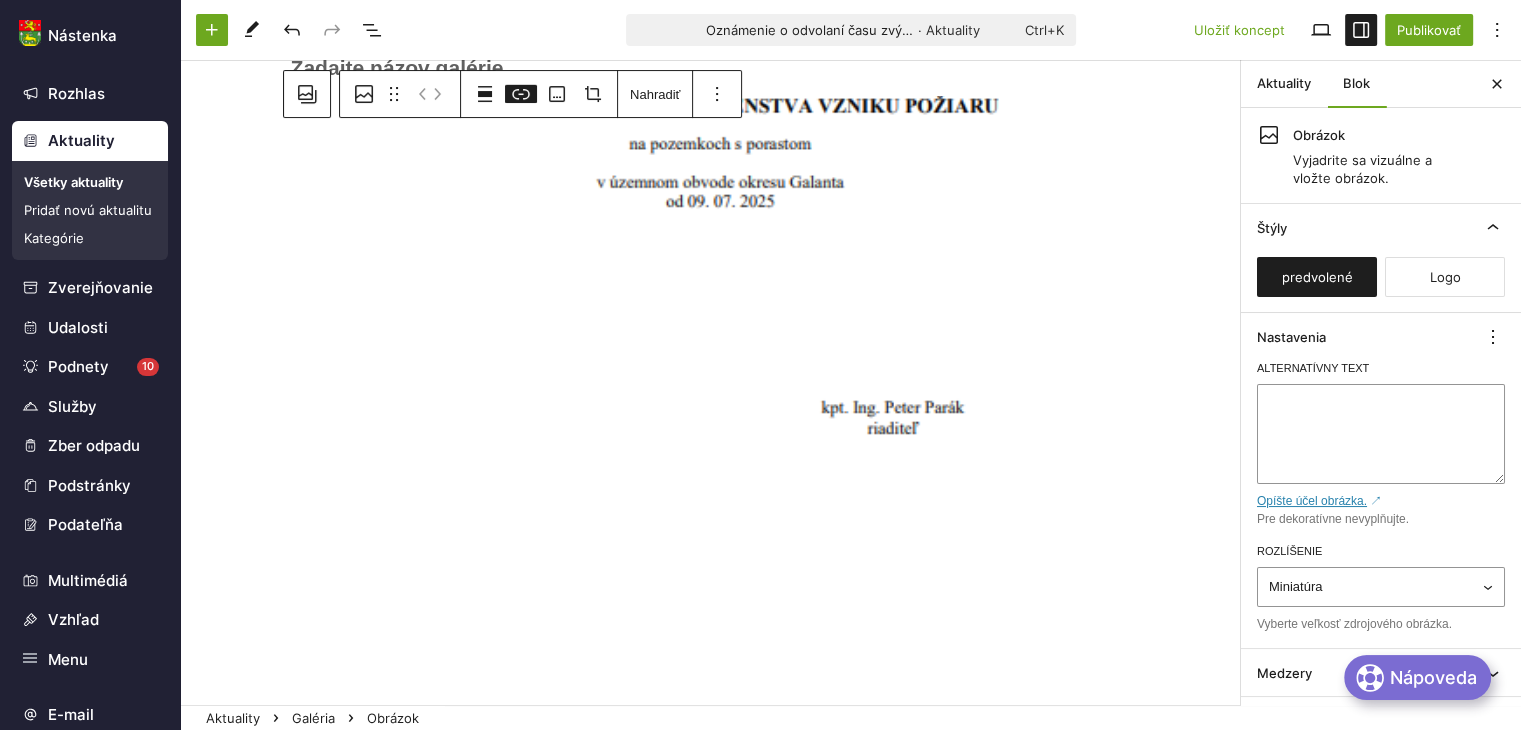scroll, scrollTop: 0, scrollLeft: 0, axis: both 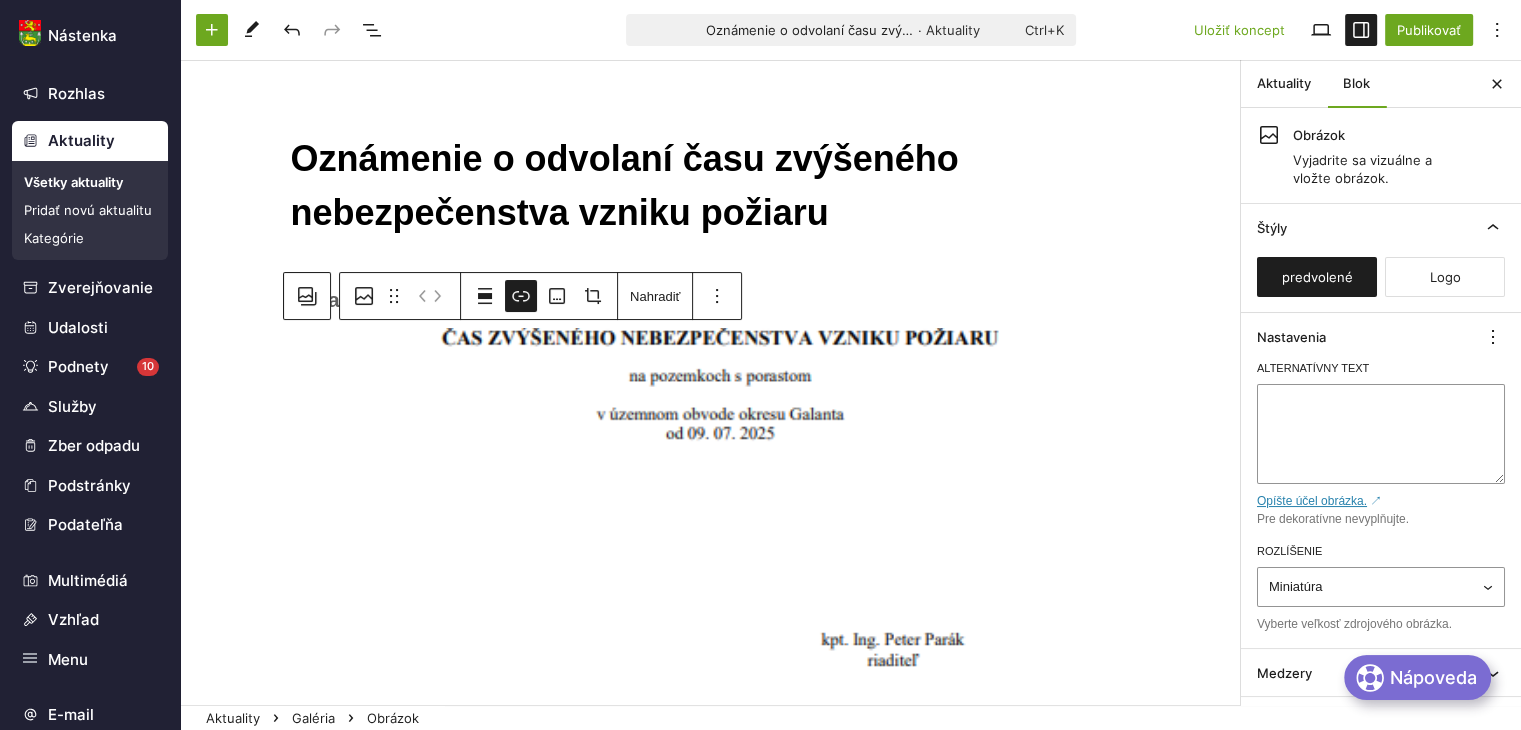 click on "Oznámenie o odvolaní času zvýšeného nebezpečenstva vzniku požiaru" at bounding box center (711, 186) 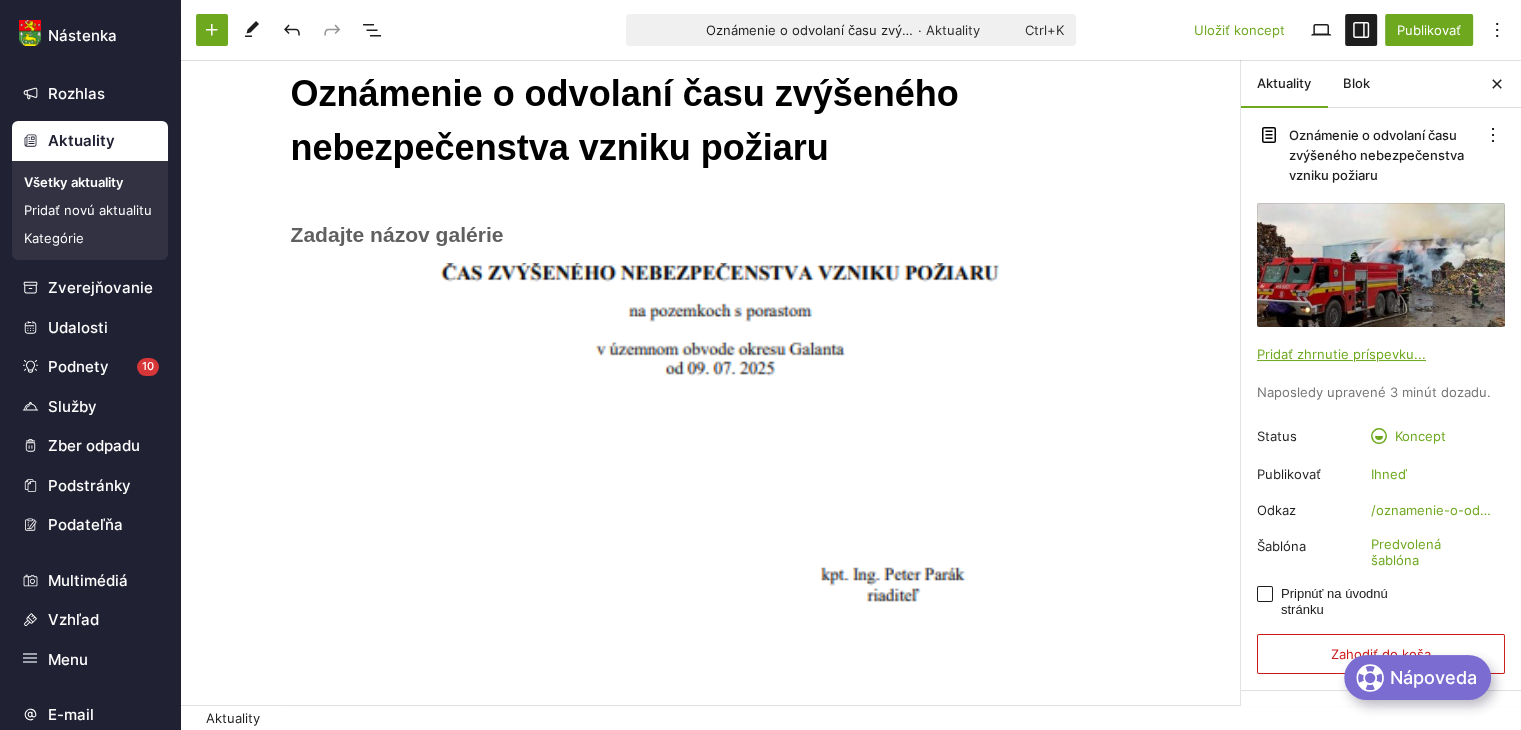 scroll, scrollTop: 100, scrollLeft: 0, axis: vertical 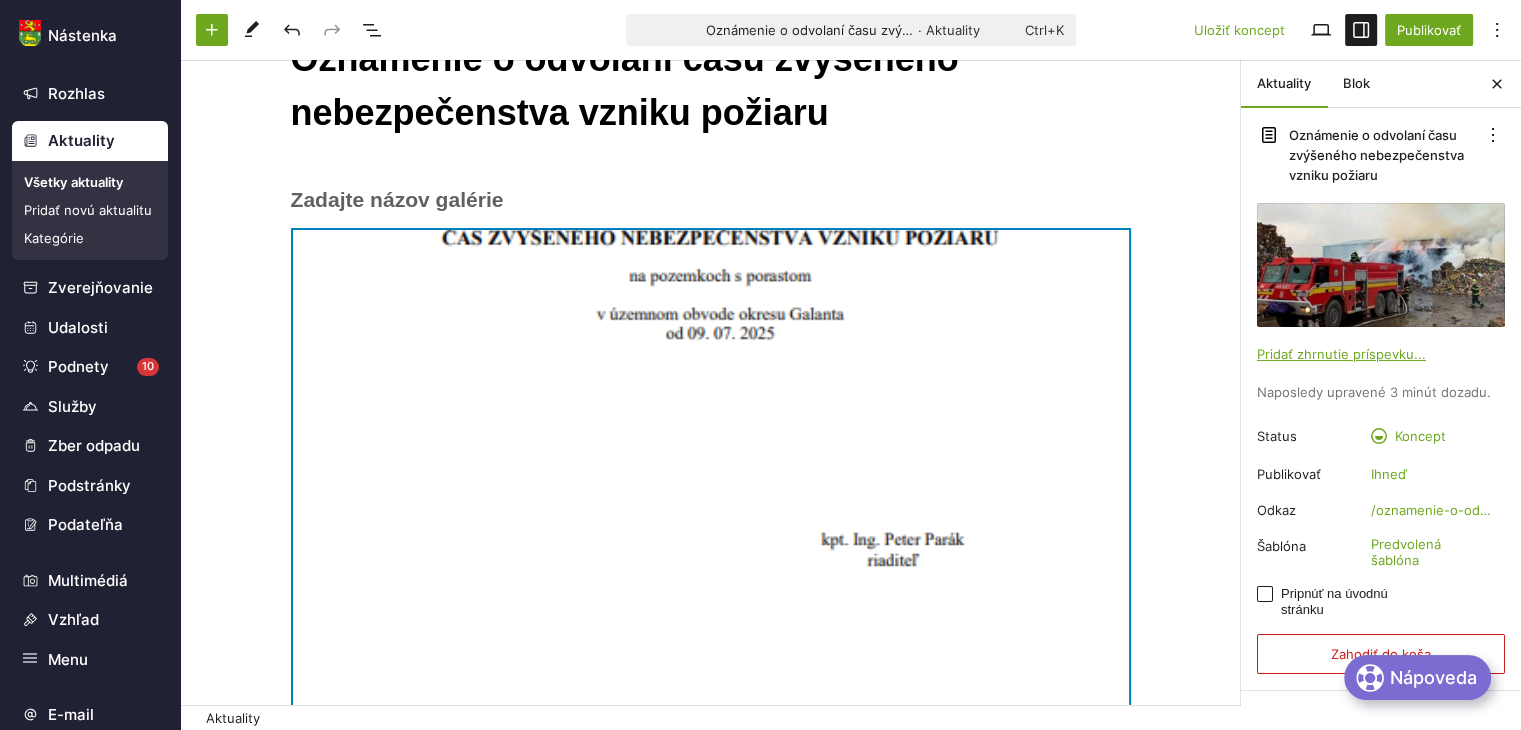 click on "Presuňte sem súbory" at bounding box center (711, 480) 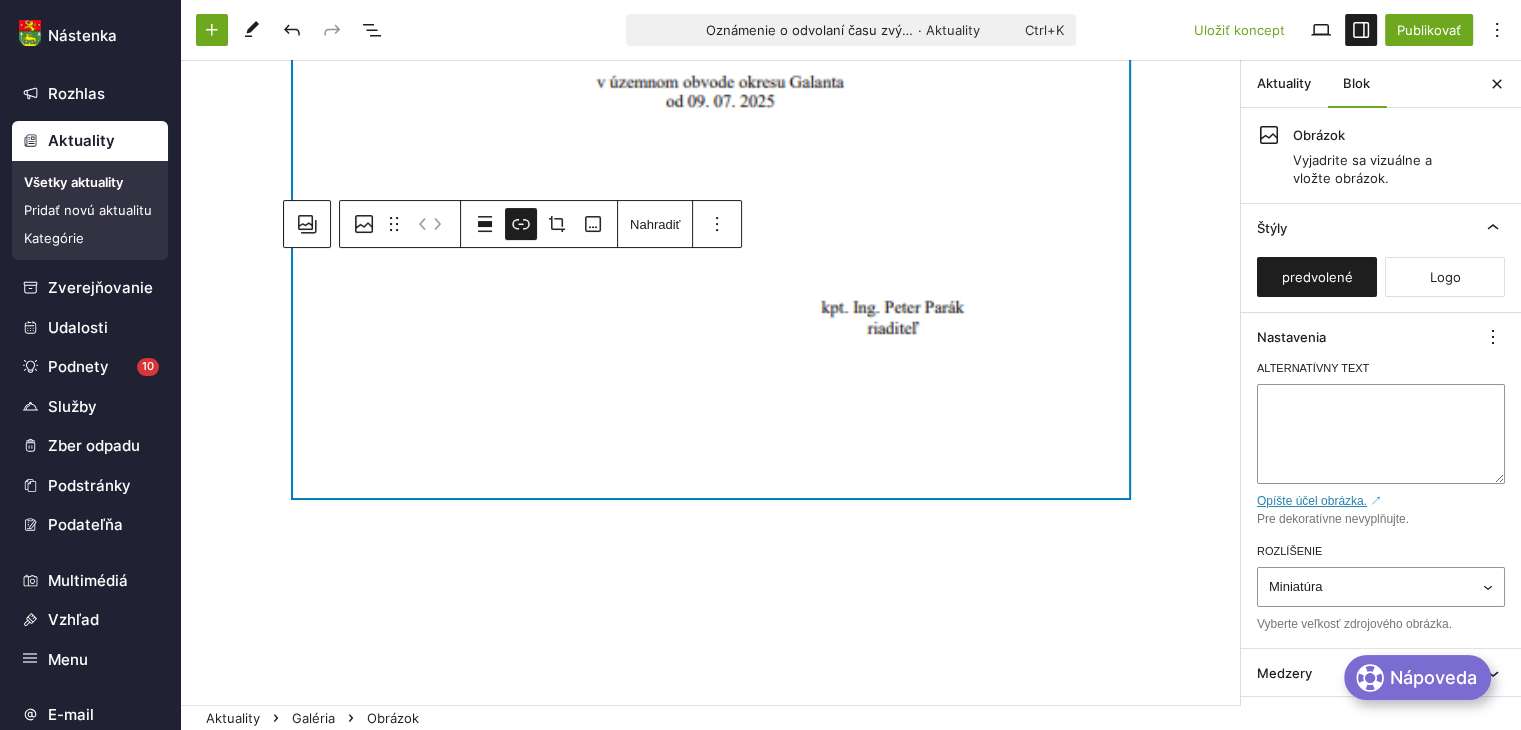 scroll, scrollTop: 0, scrollLeft: 0, axis: both 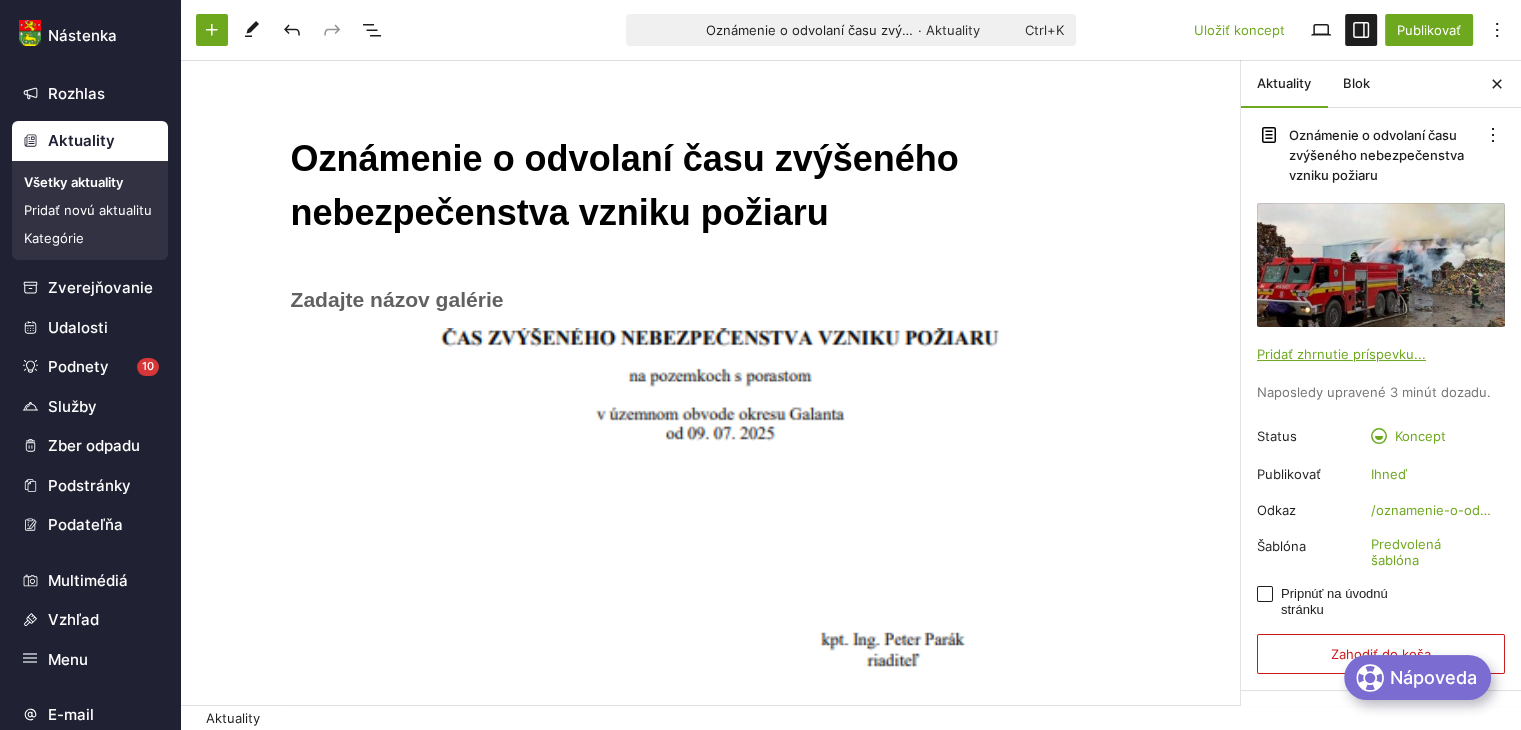 click on "﻿ Presuňte sem súbory" at bounding box center (710, 564) 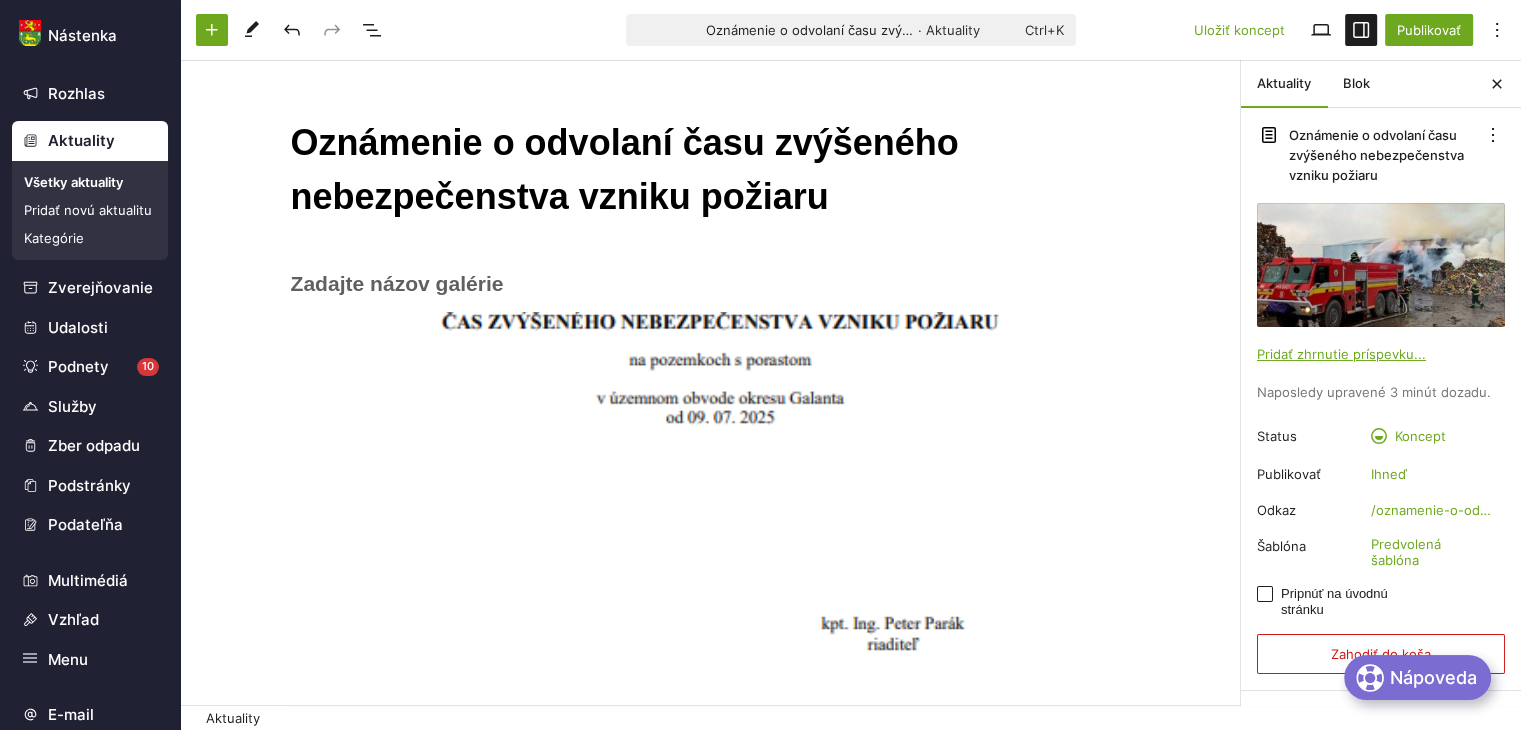 scroll, scrollTop: 0, scrollLeft: 0, axis: both 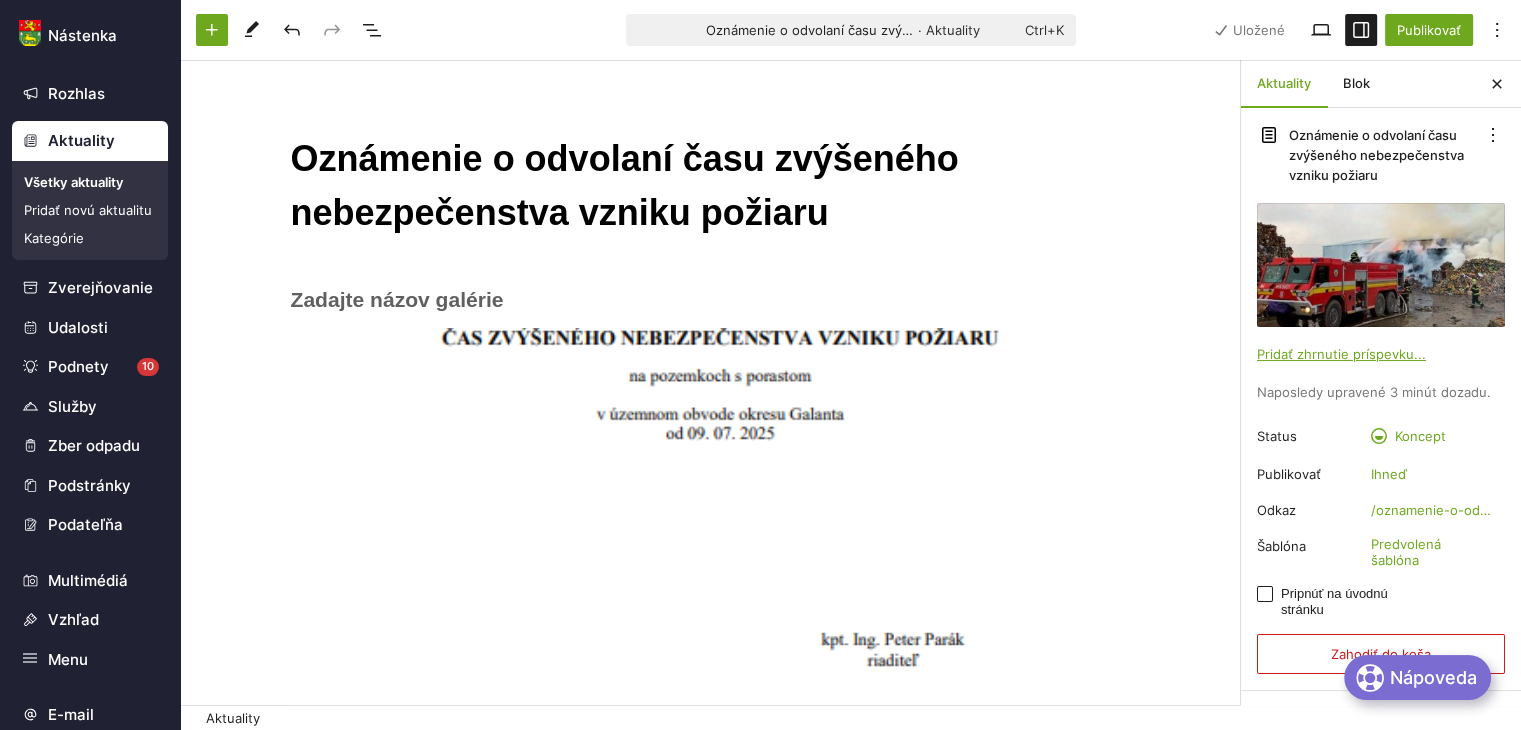 click on "Aktuality" at bounding box center (1284, 84) 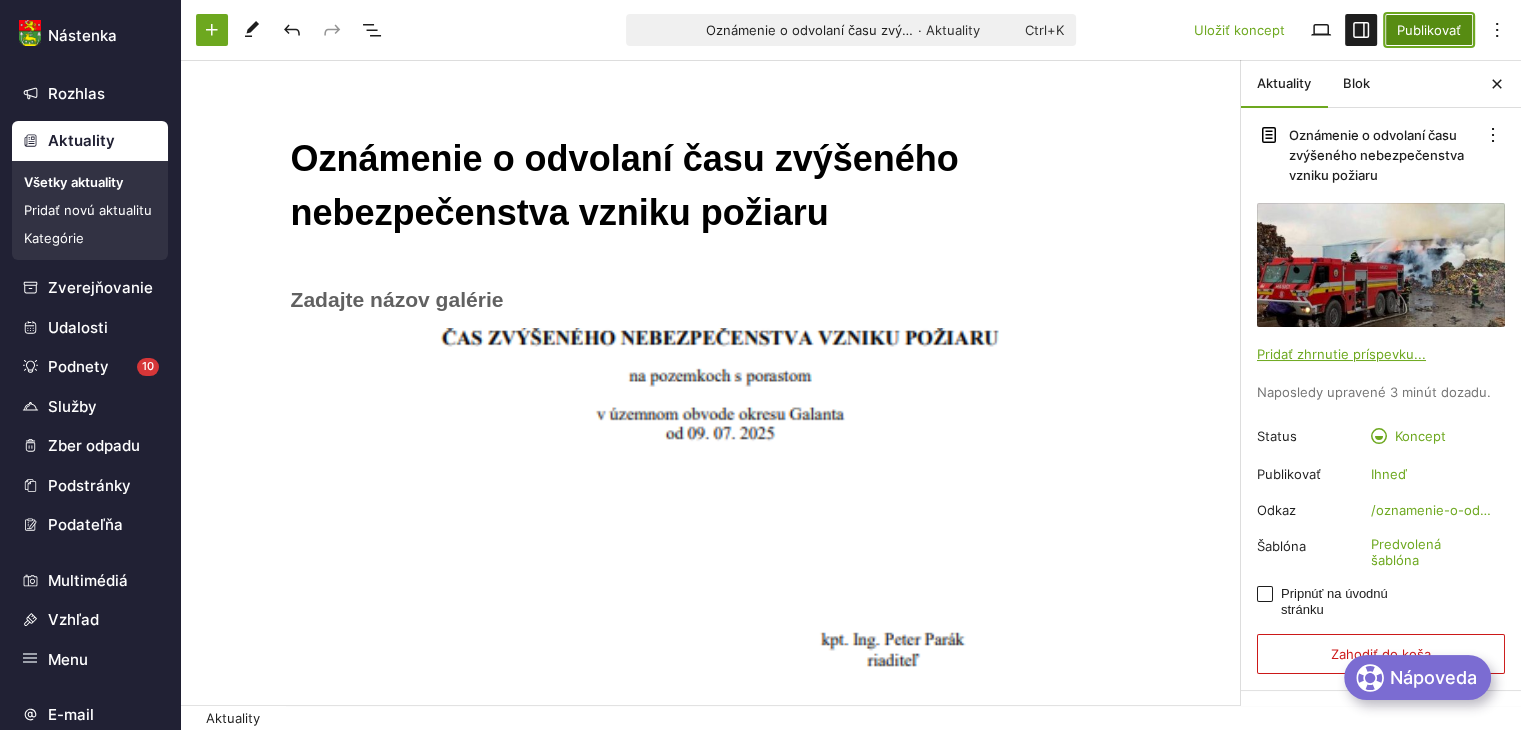 click on "Publikovať" at bounding box center (1429, 30) 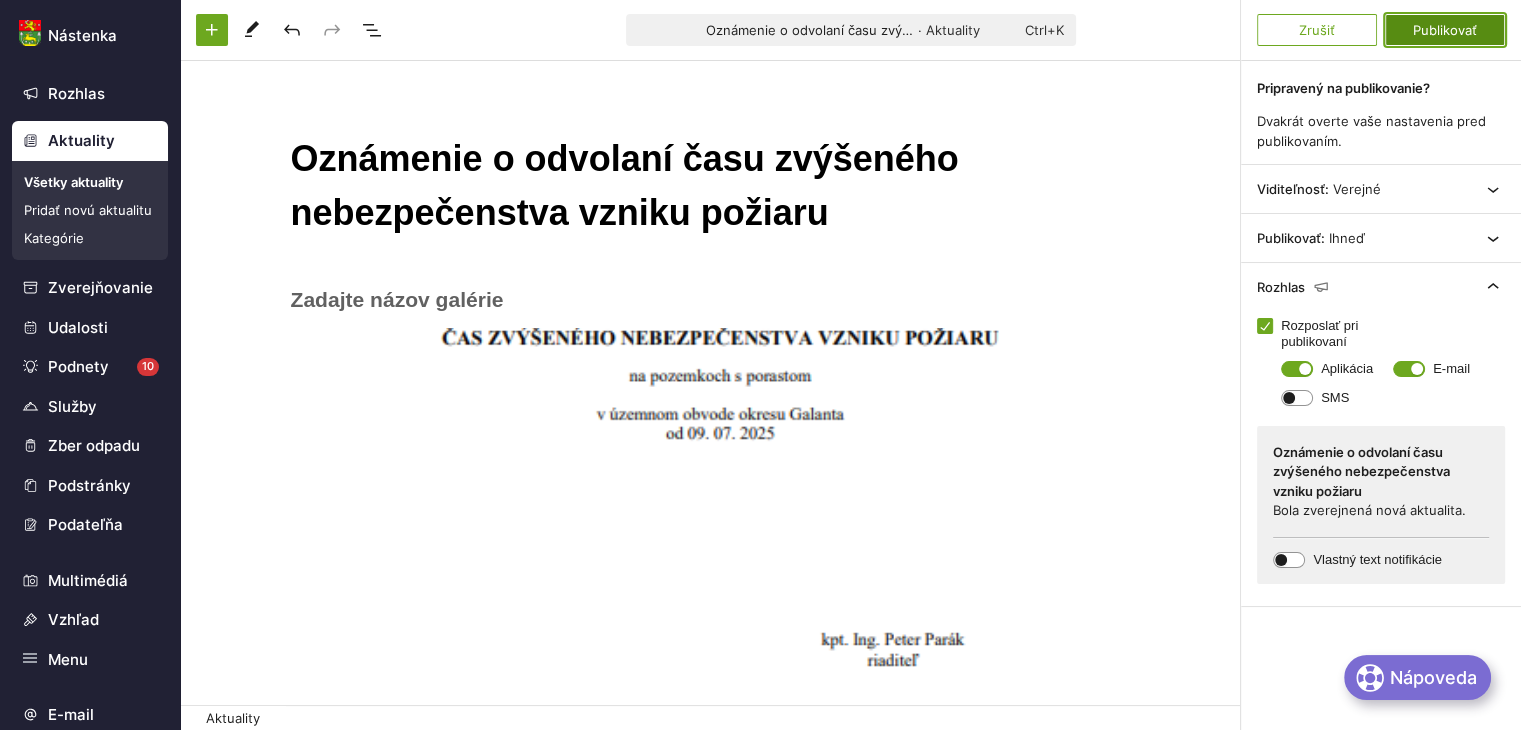 click on "Publikovať" at bounding box center (1445, 30) 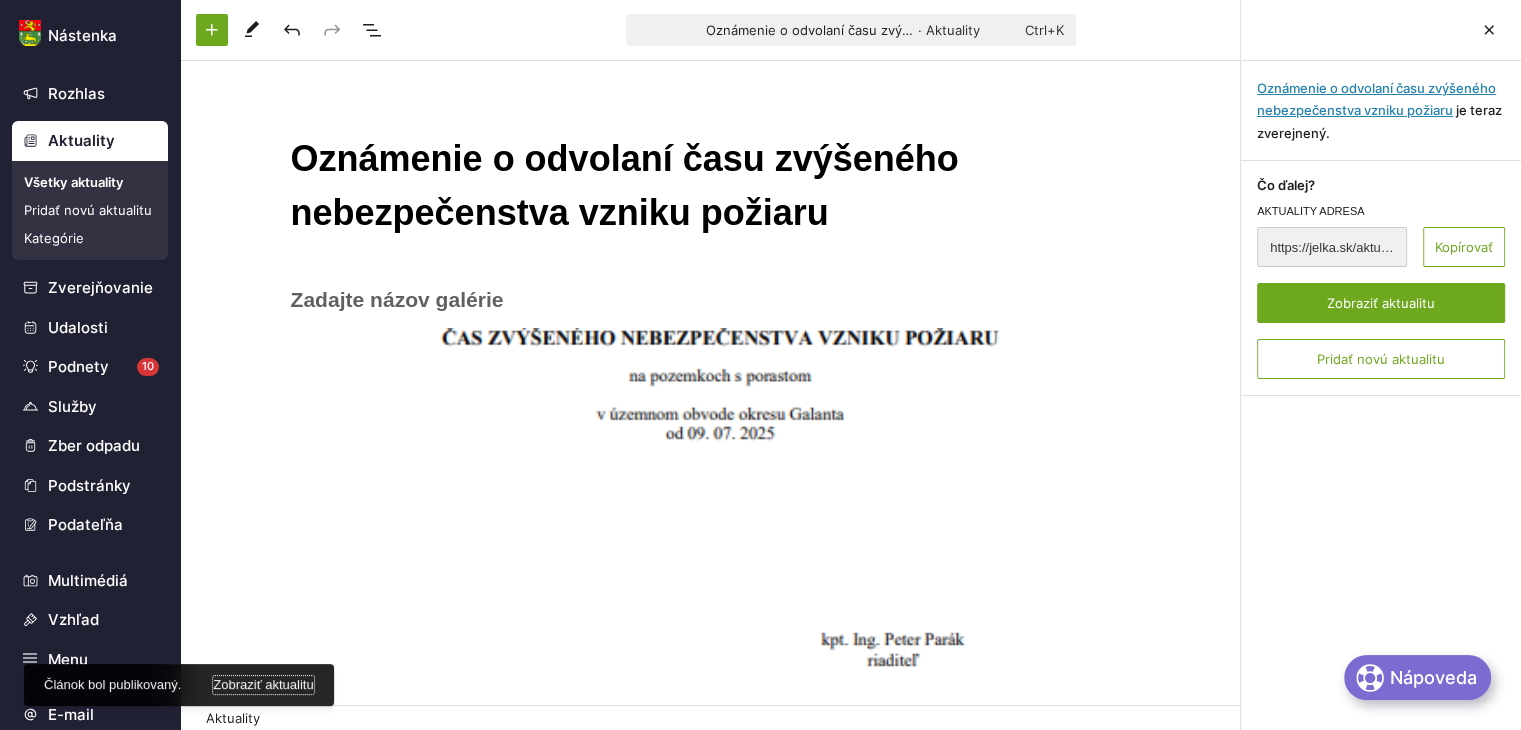 click on "Zobraziť aktualitu" at bounding box center (263, 685) 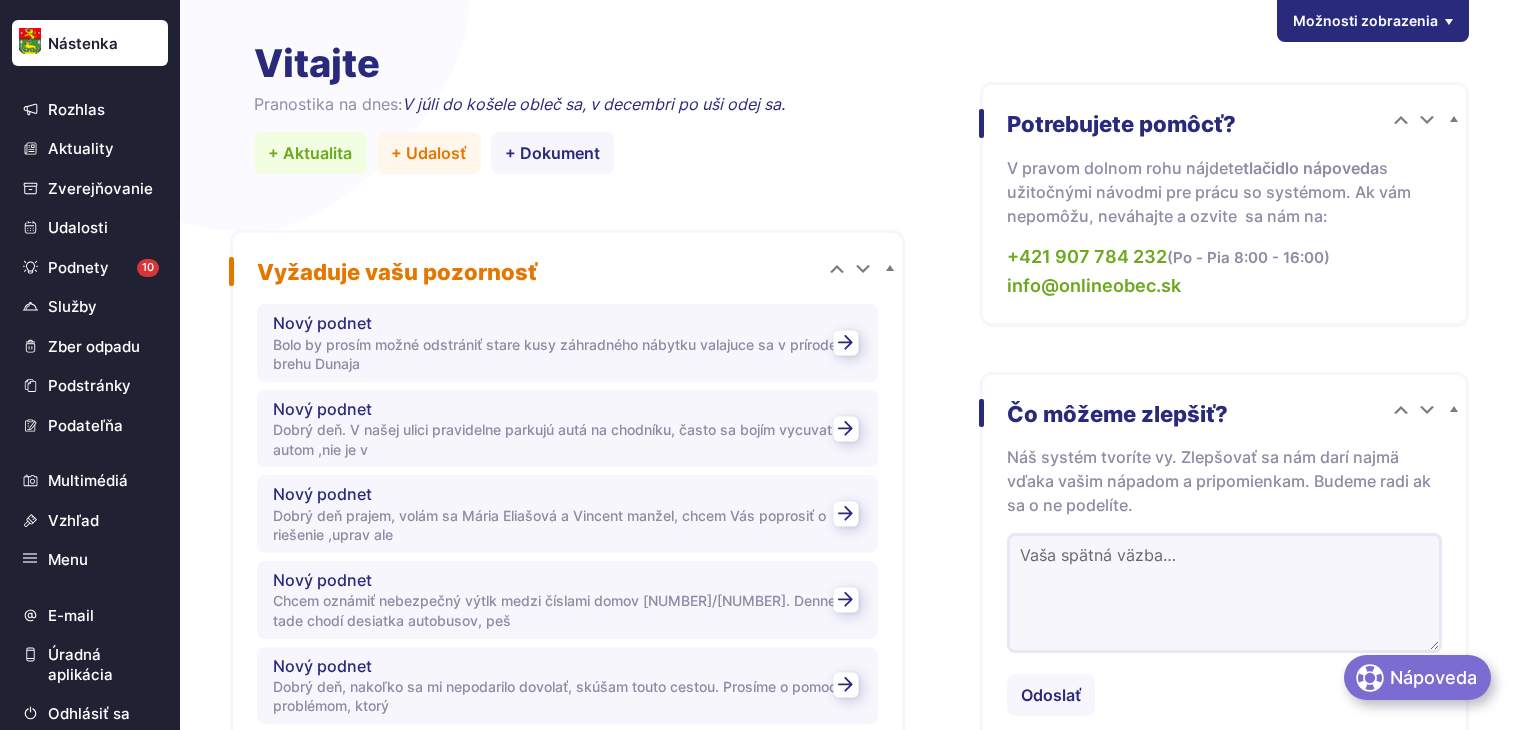 scroll, scrollTop: 0, scrollLeft: 0, axis: both 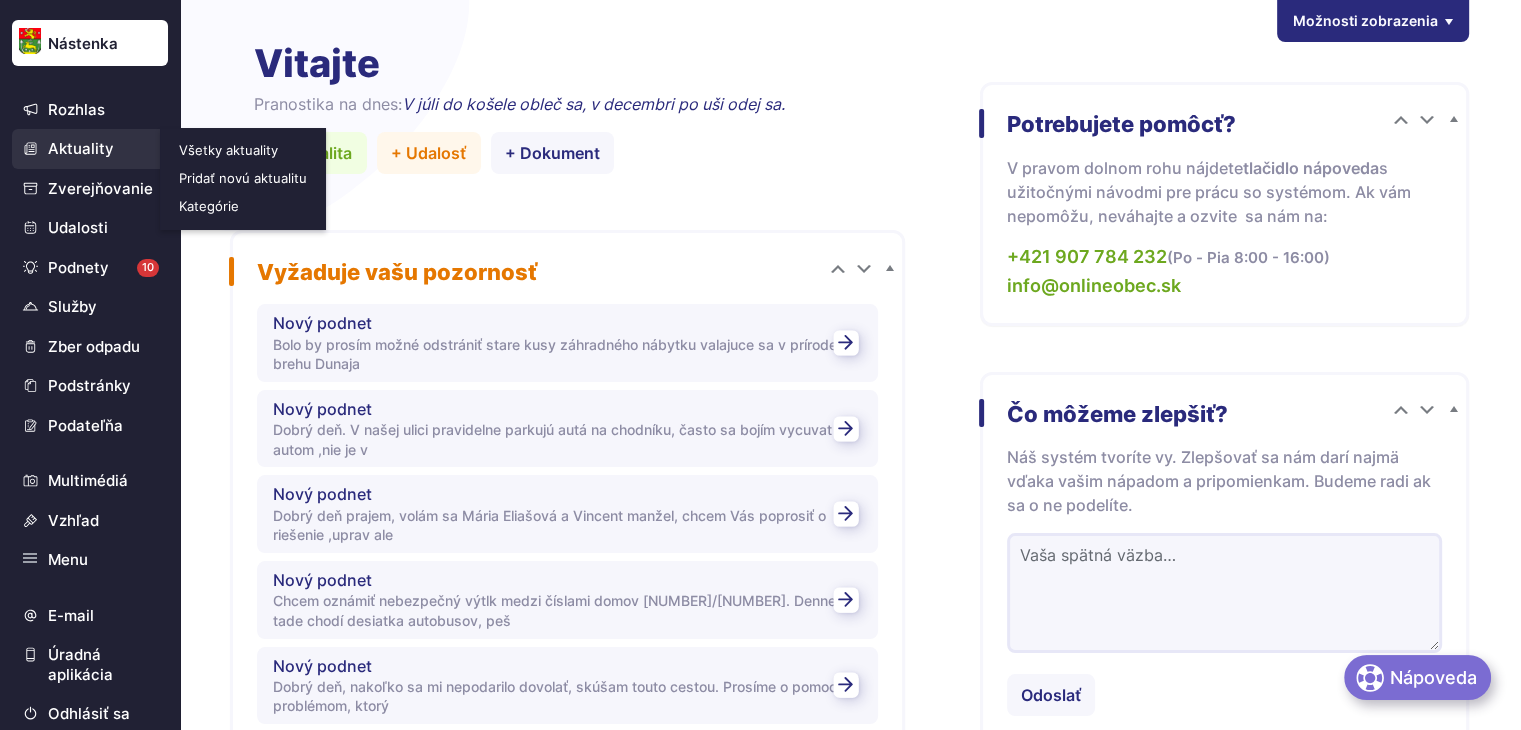 click on "Všetky aktuality" at bounding box center (245, 150) 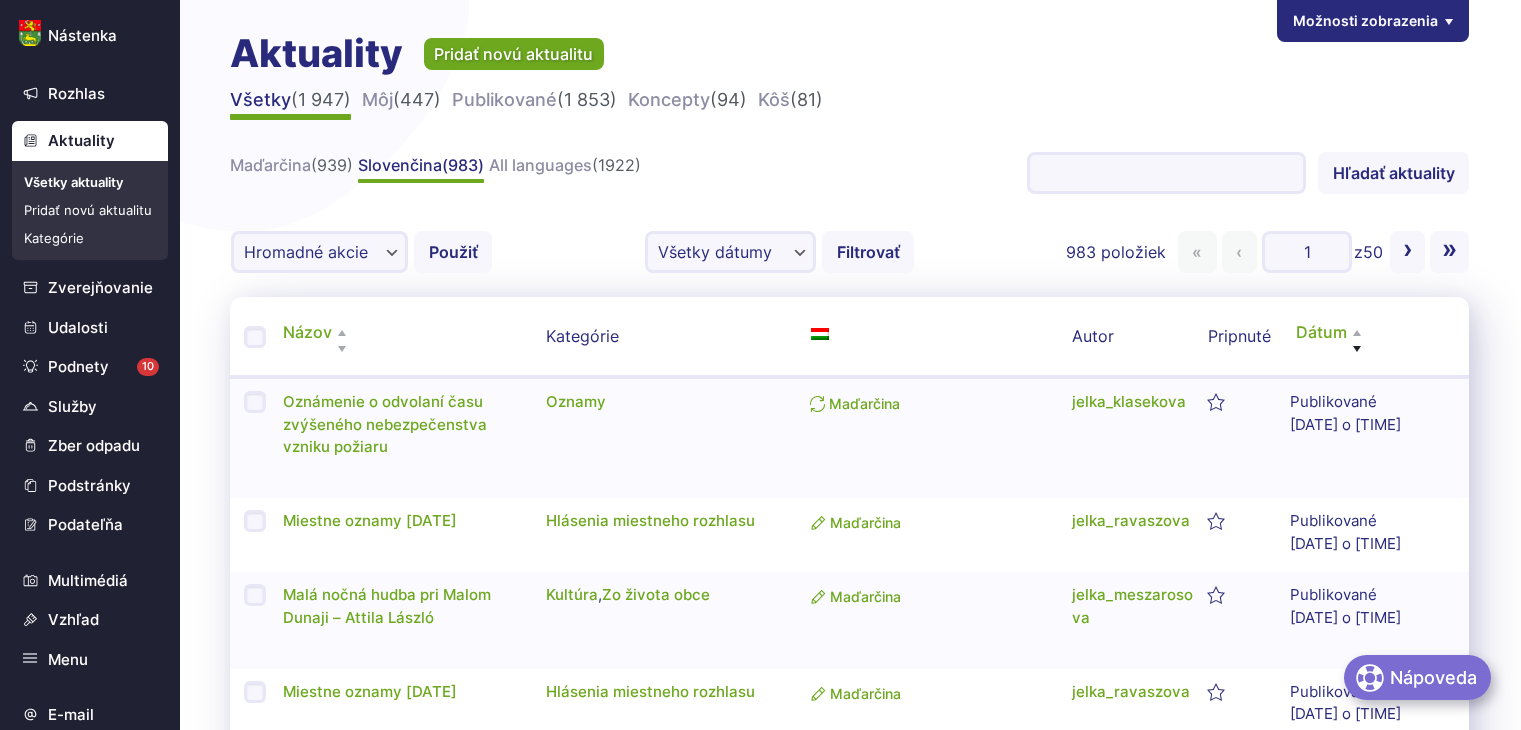 scroll, scrollTop: 0, scrollLeft: 0, axis: both 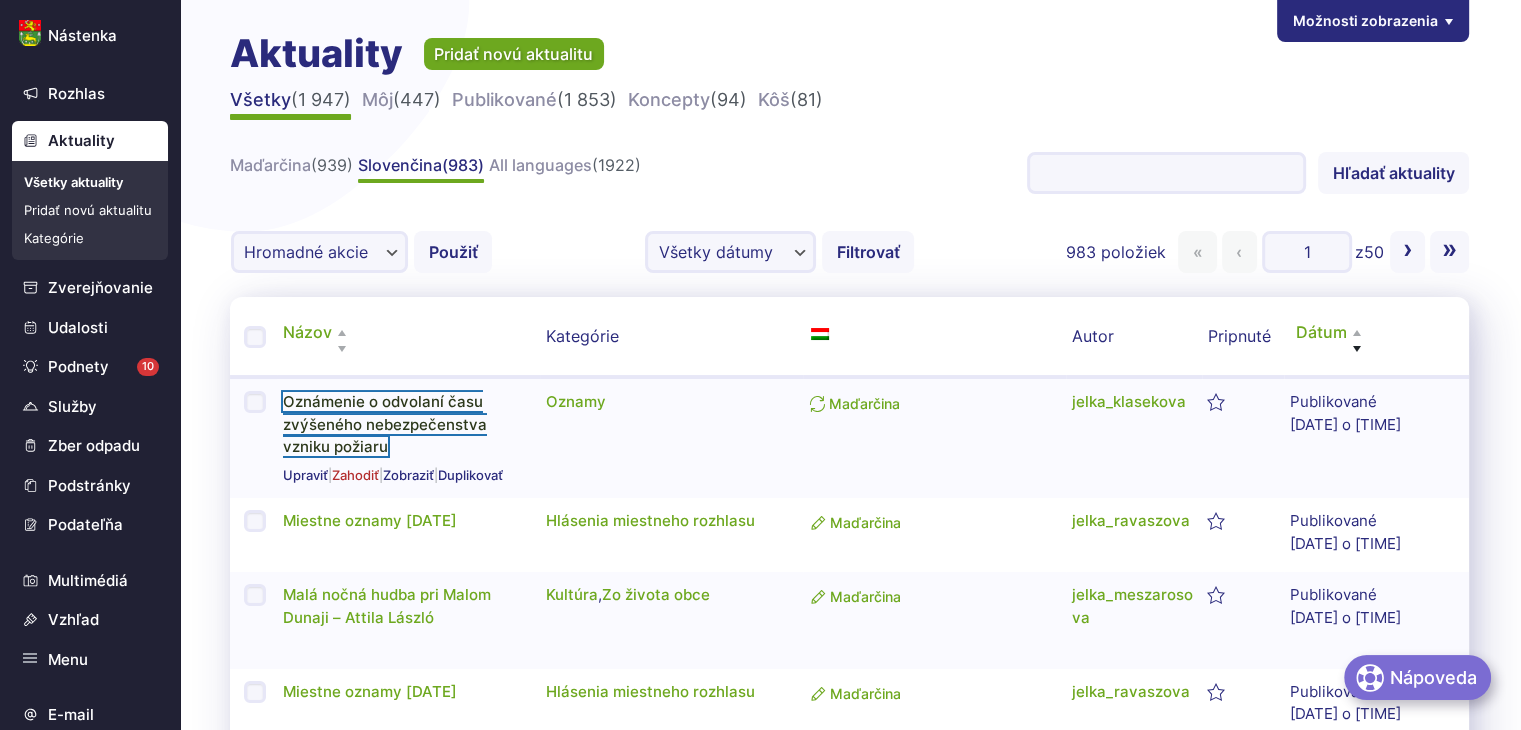click on "Oznámenie o odvolaní času zvýšeného nebezpečenstva vzniku požiaru" at bounding box center [385, 424] 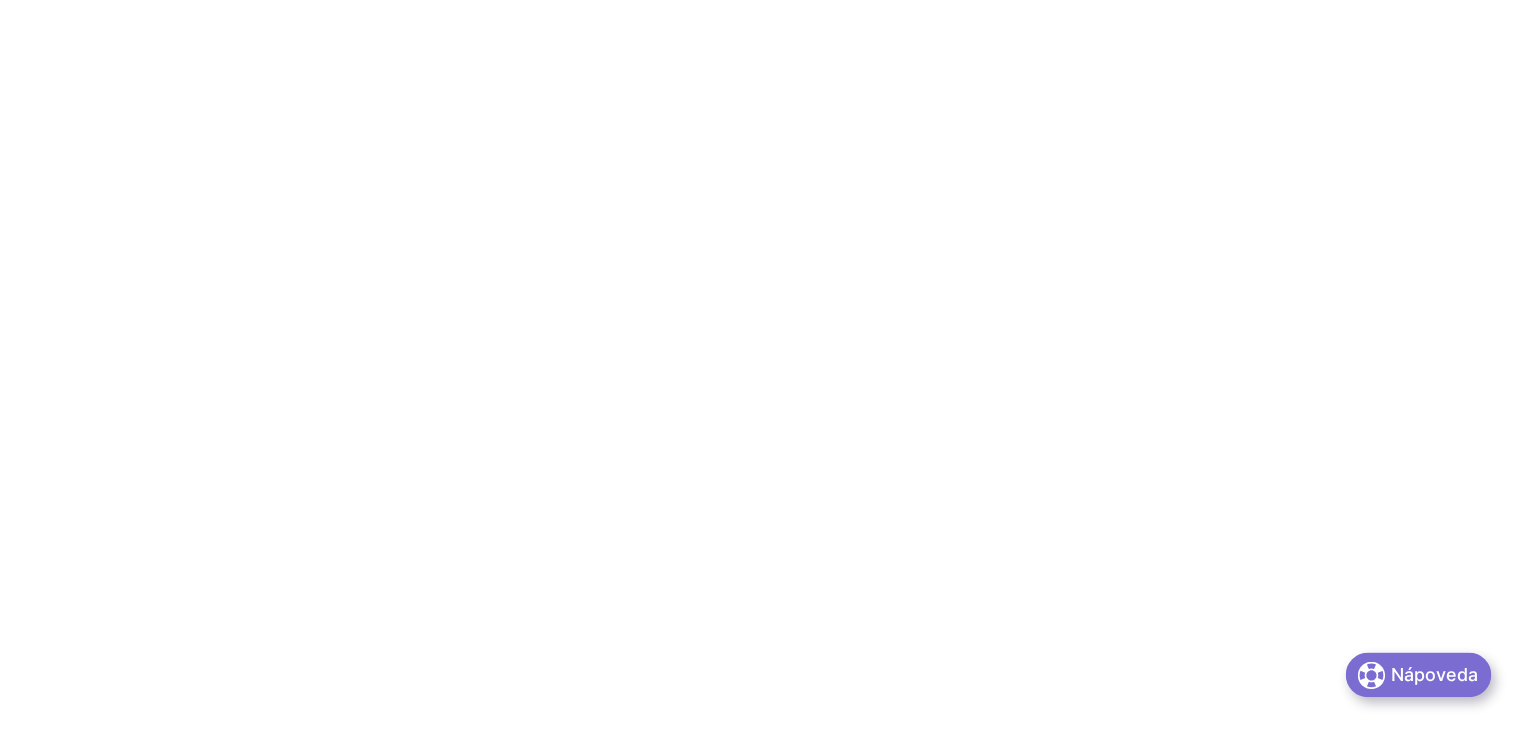 scroll, scrollTop: 0, scrollLeft: 0, axis: both 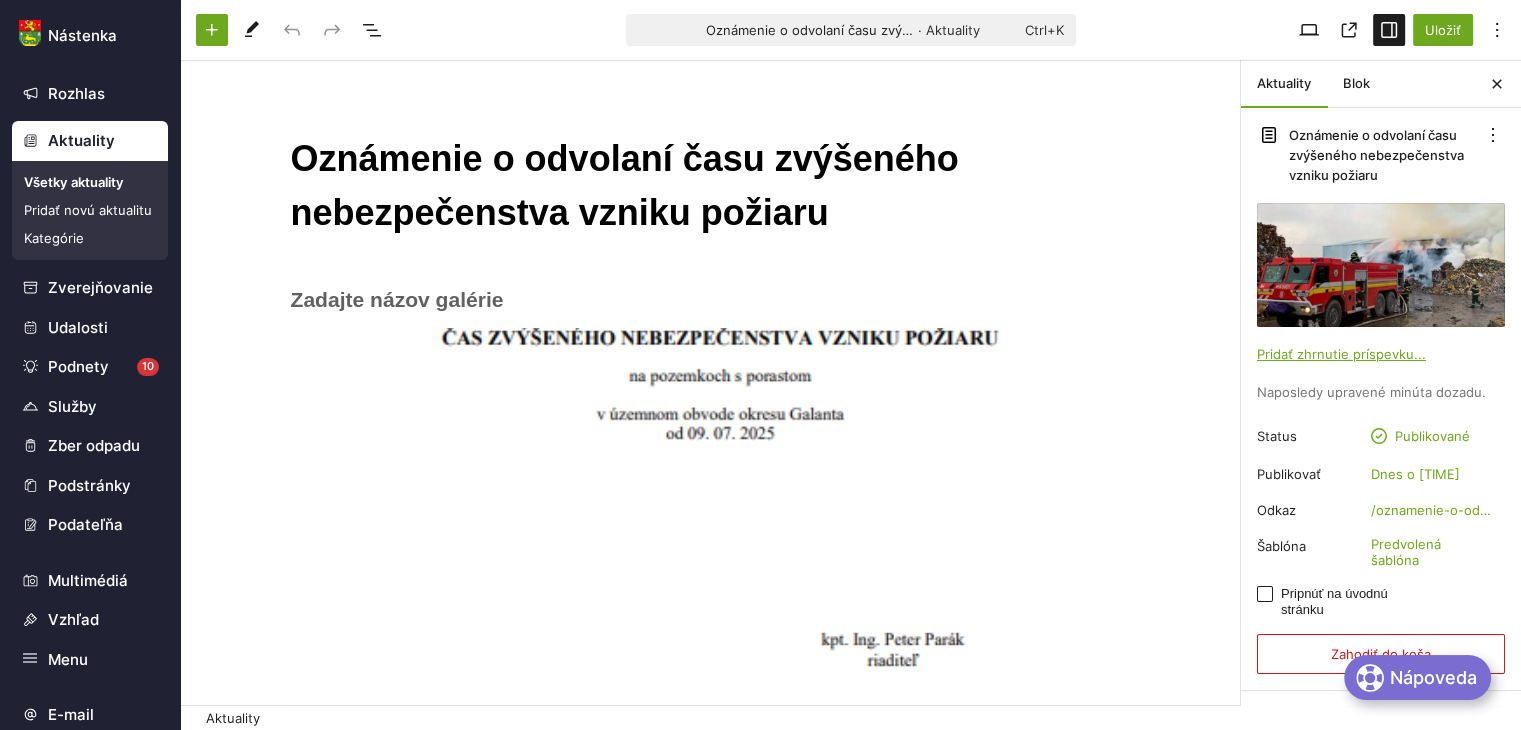 click on "Všetky aktuality" at bounding box center (90, 182) 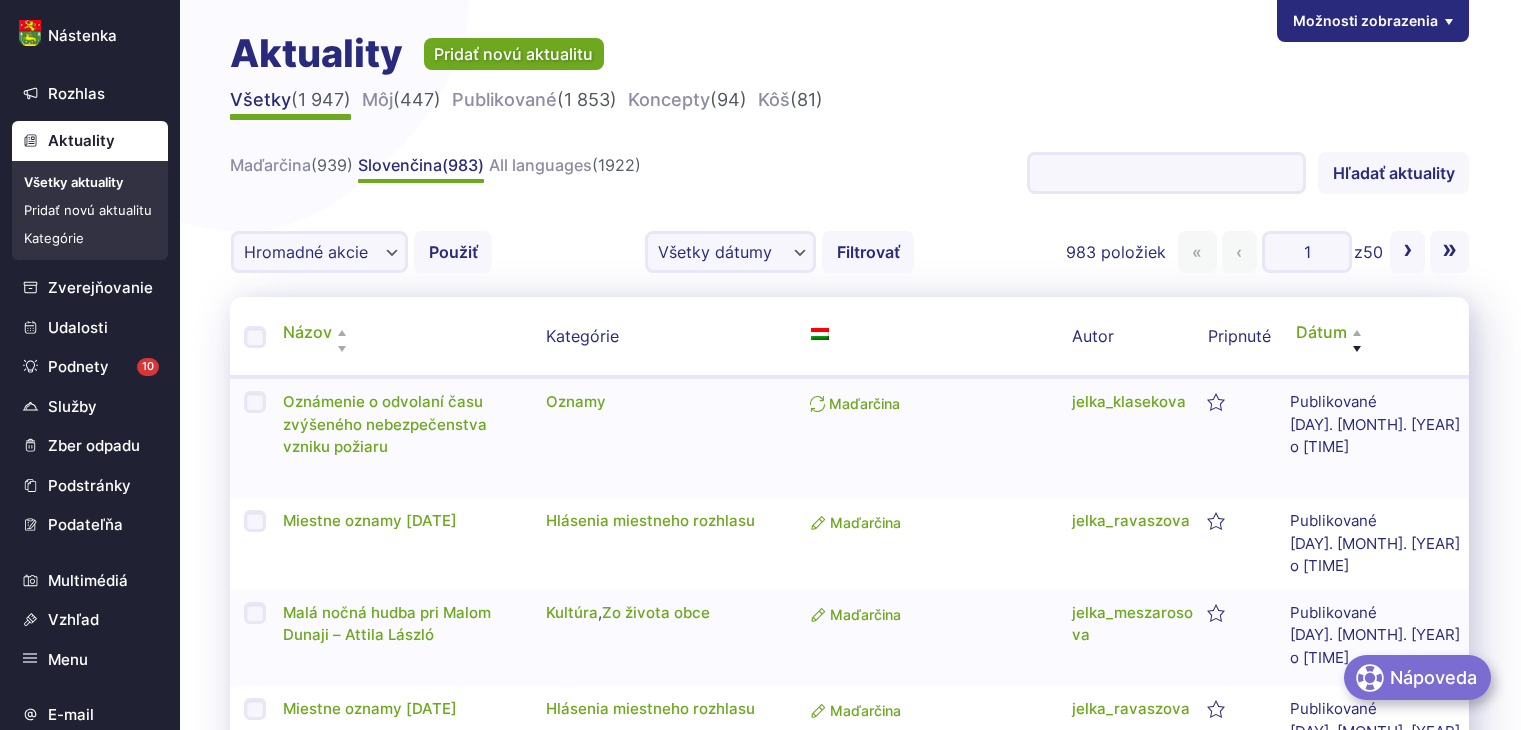 scroll, scrollTop: 0, scrollLeft: 0, axis: both 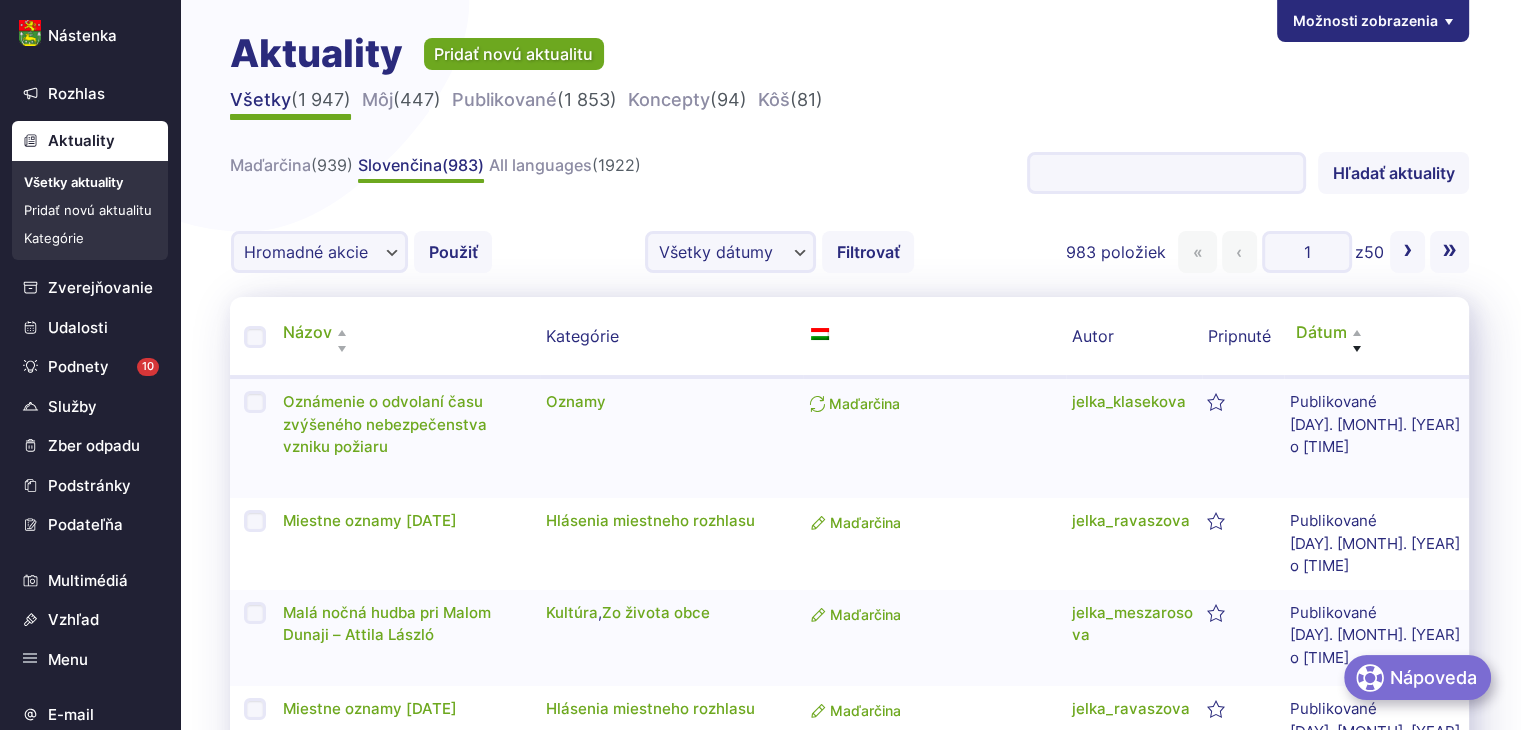 click on "Všetky aktuality" at bounding box center (90, 182) 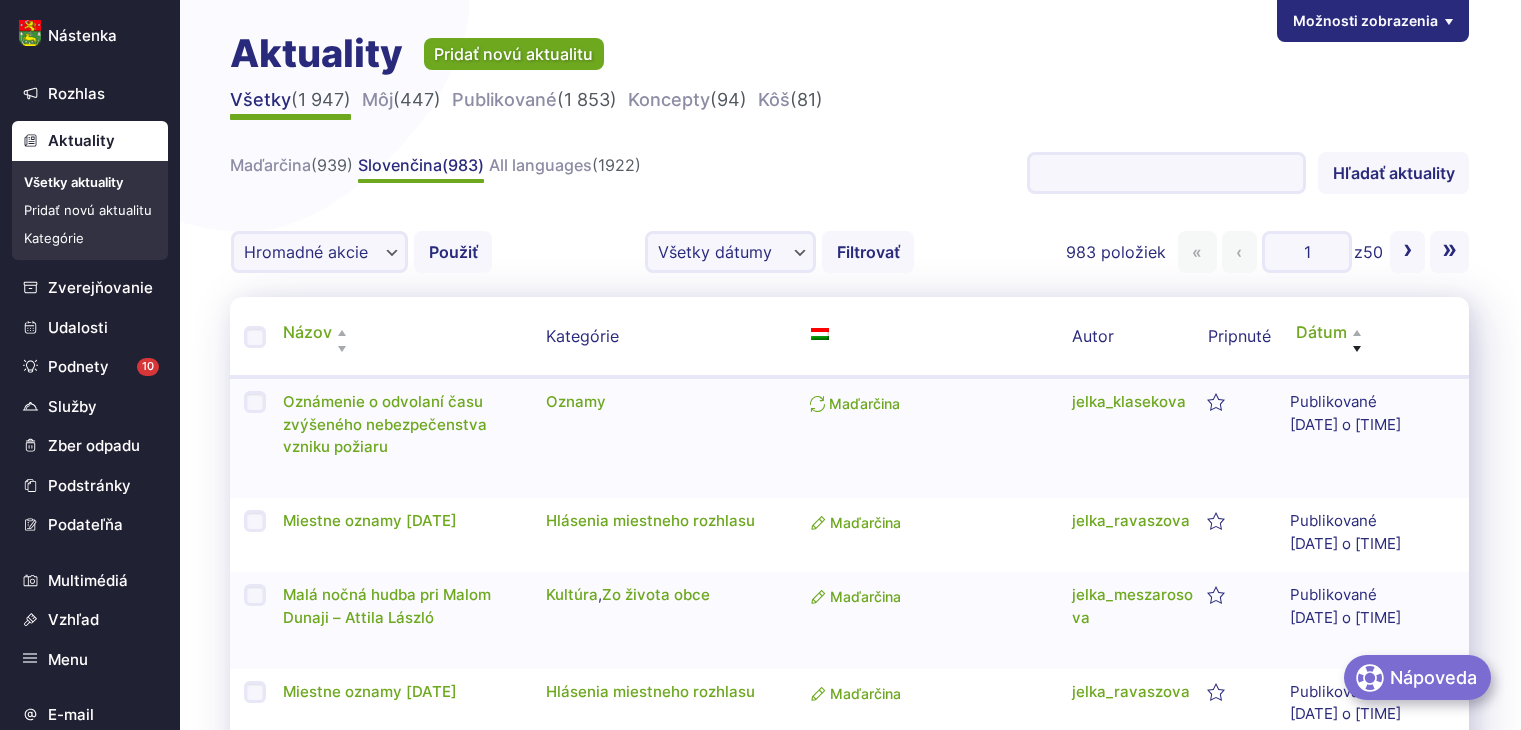 scroll, scrollTop: 0, scrollLeft: 0, axis: both 